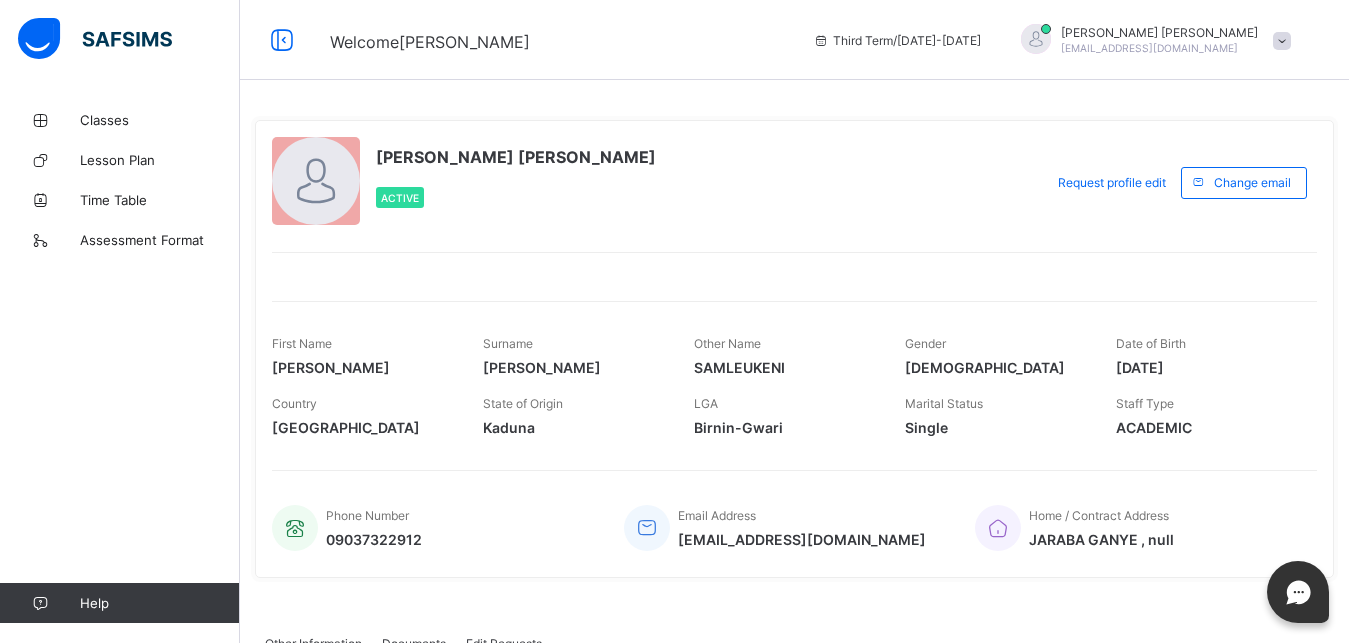 scroll, scrollTop: 0, scrollLeft: 0, axis: both 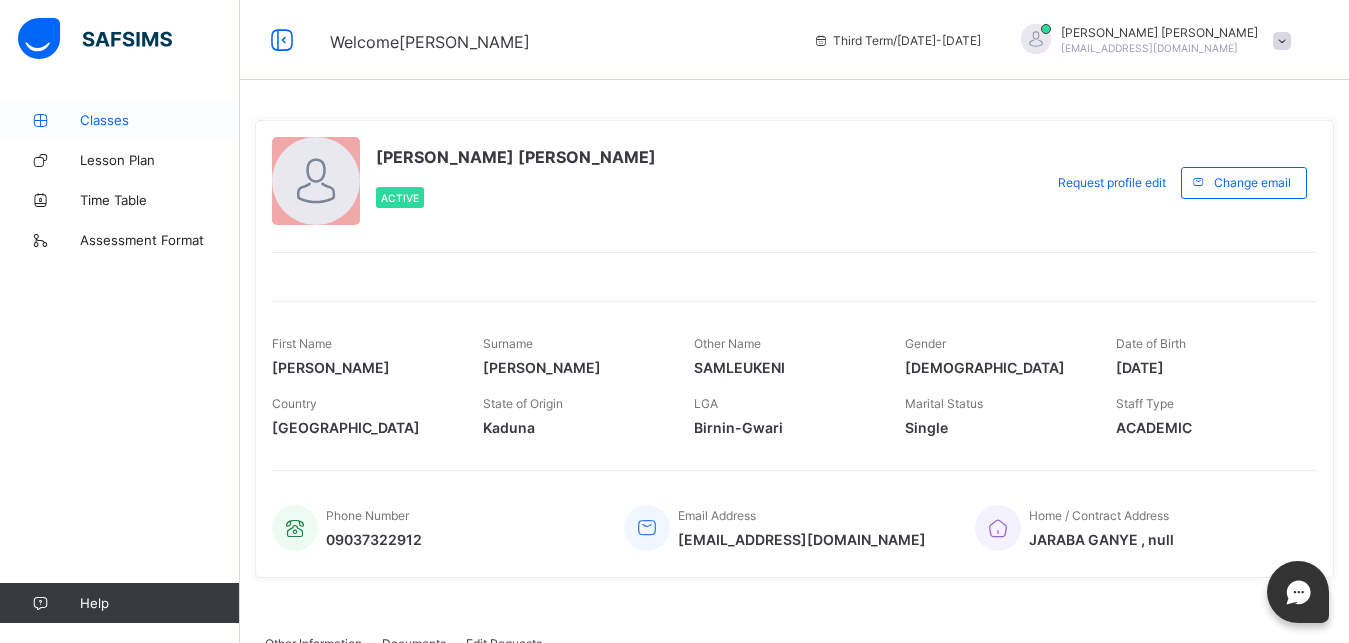 click on "Classes" at bounding box center (160, 120) 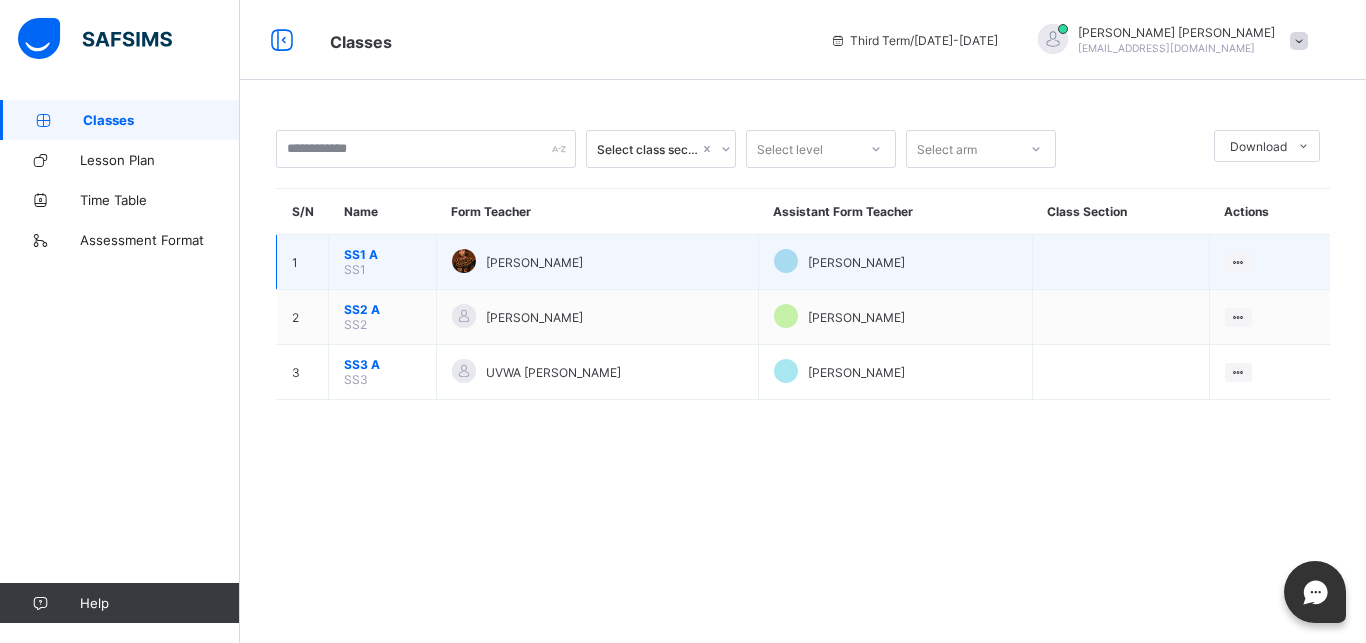 click on "SS1   A   SS1" at bounding box center [383, 262] 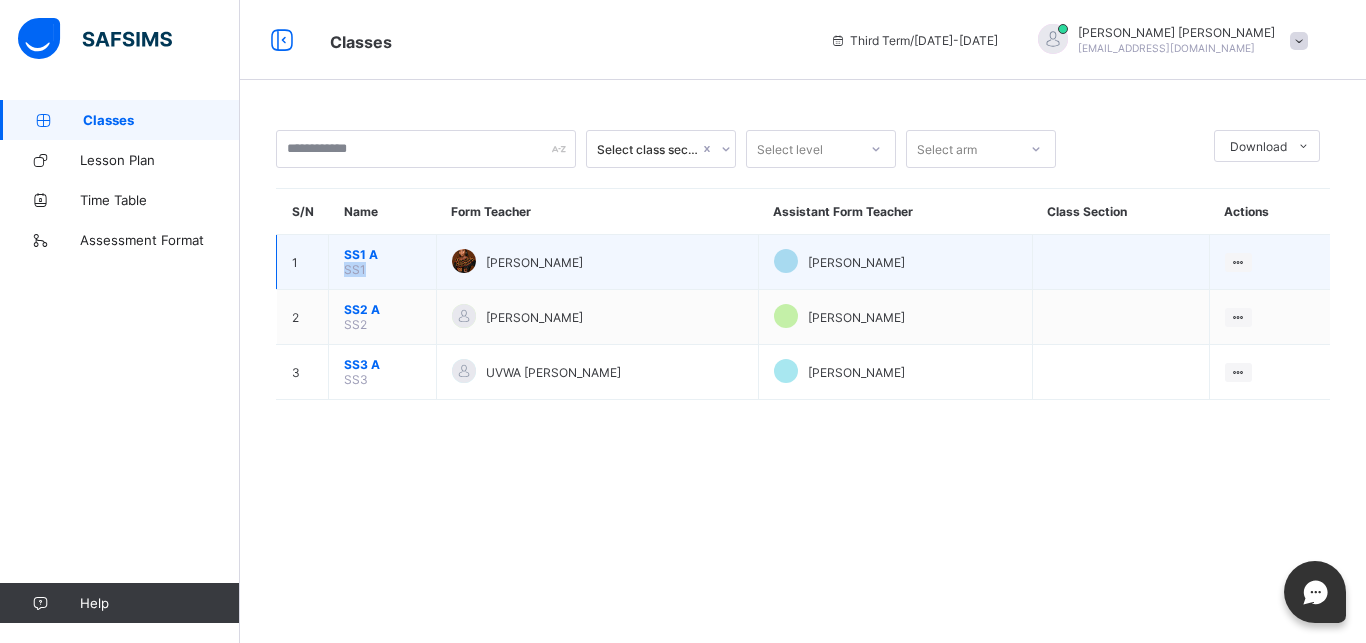 click on "SS1   A   SS1" at bounding box center [383, 262] 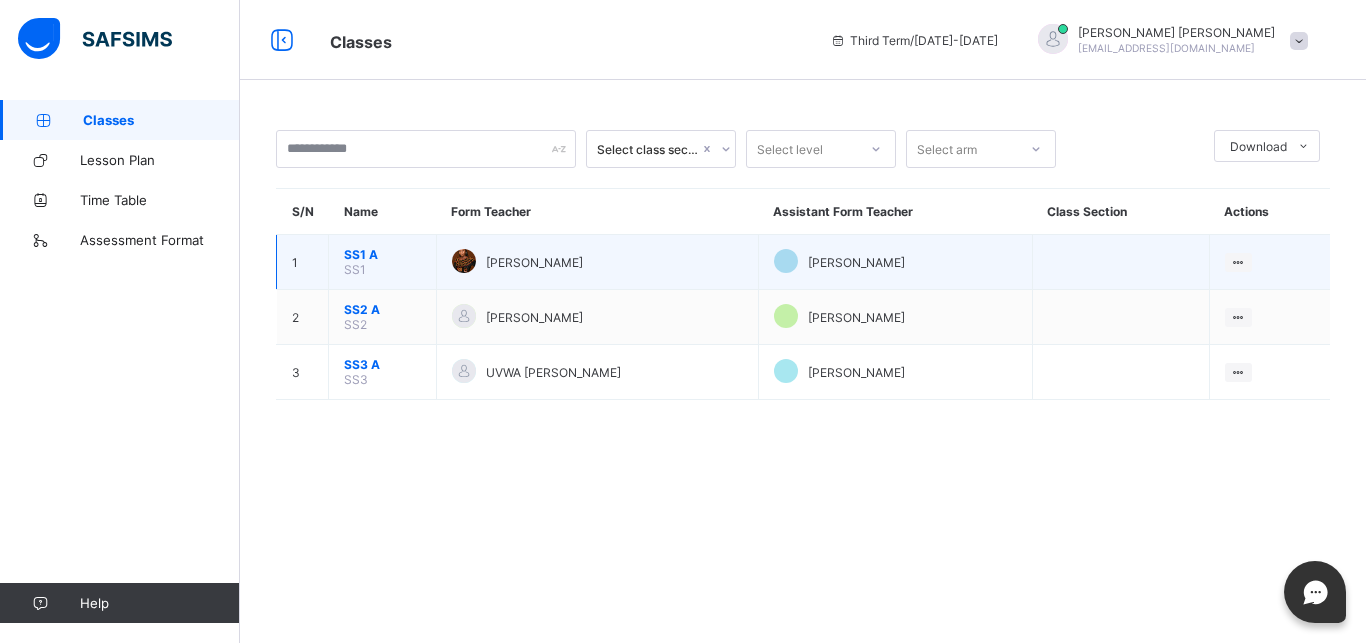 click on "[PERSON_NAME]" at bounding box center (597, 262) 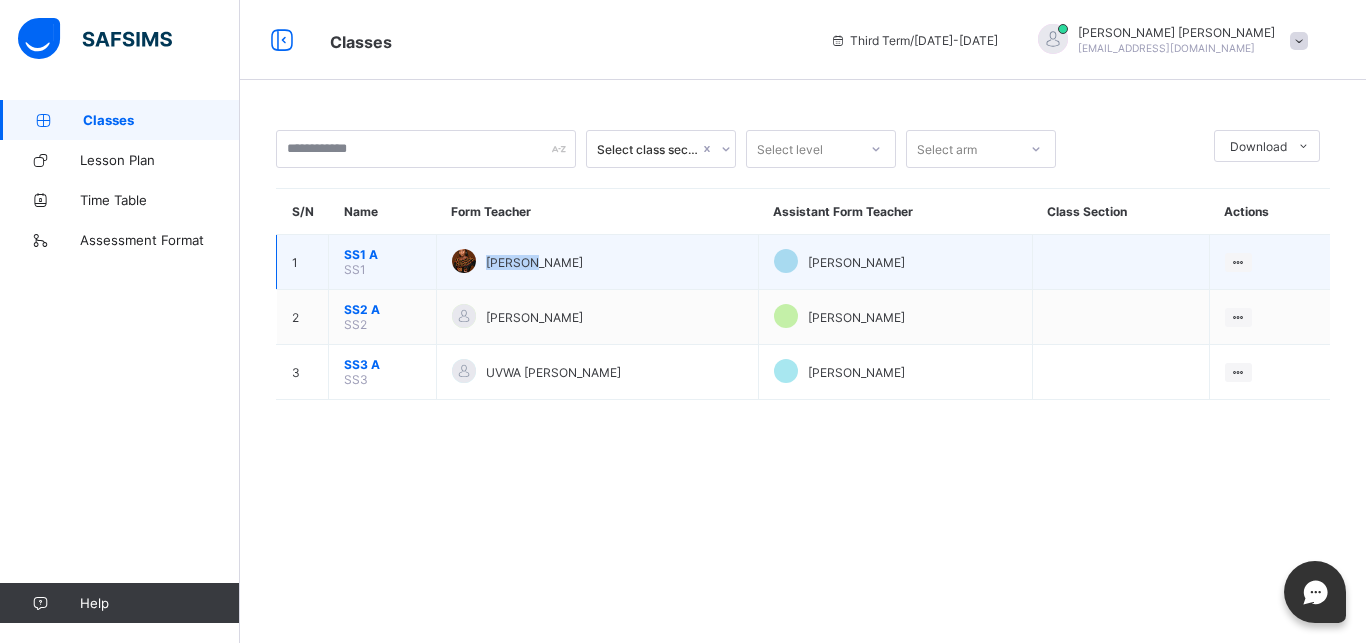 click on "[PERSON_NAME]" at bounding box center [597, 262] 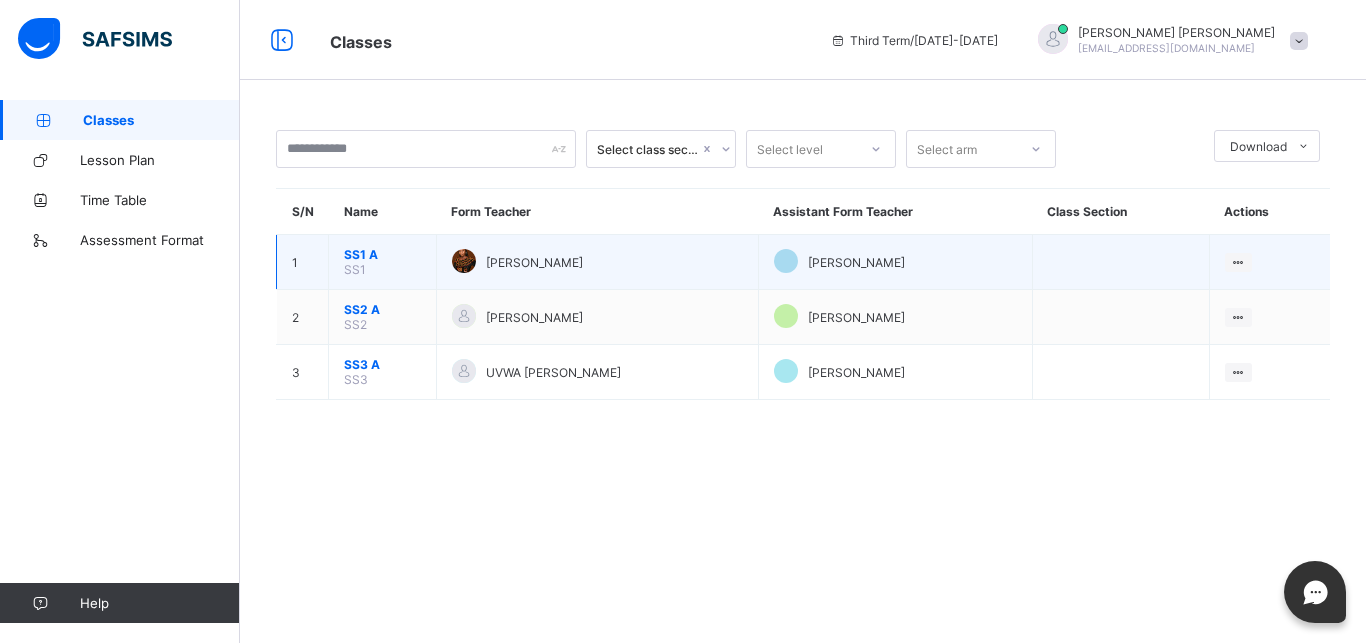 click on "SS1   A" at bounding box center [382, 254] 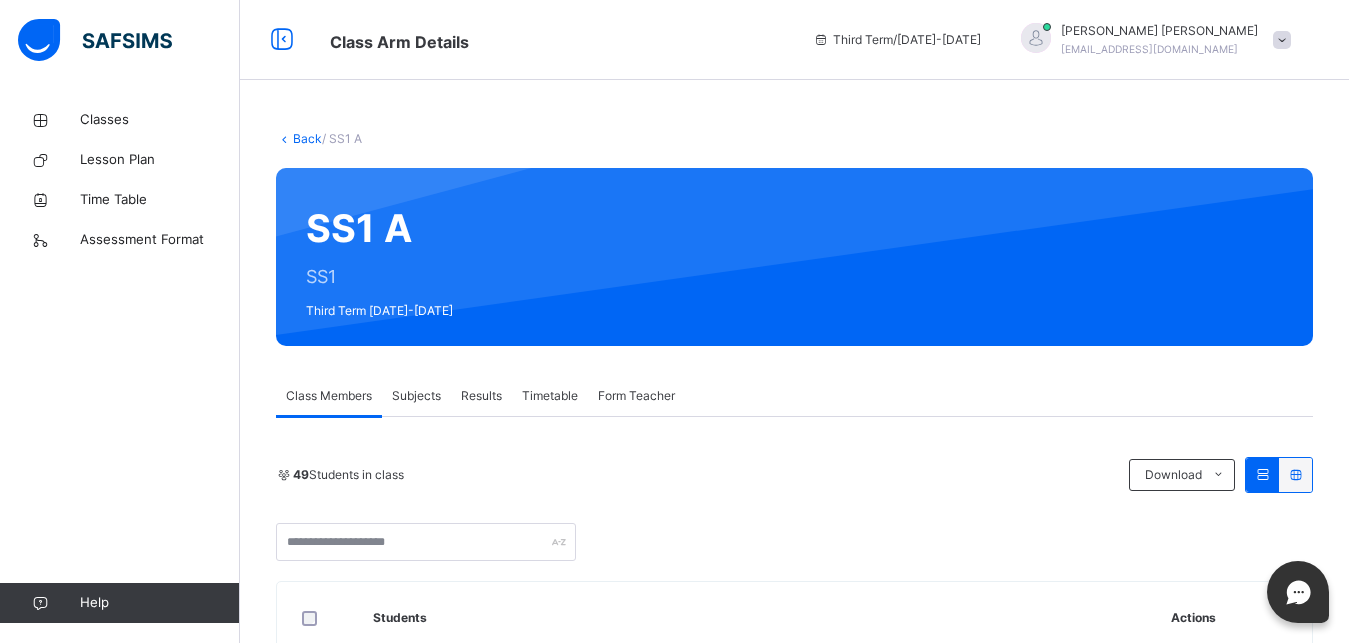 click on "Subjects" at bounding box center [416, 396] 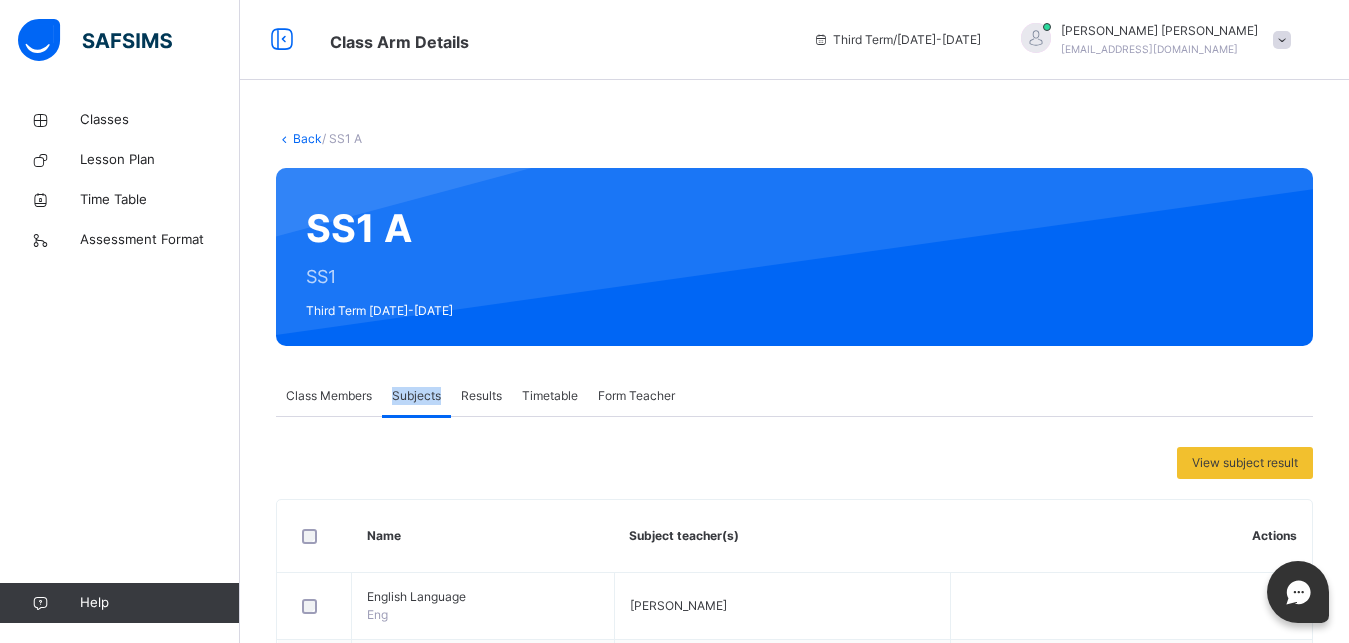 click on "Subjects" at bounding box center (416, 396) 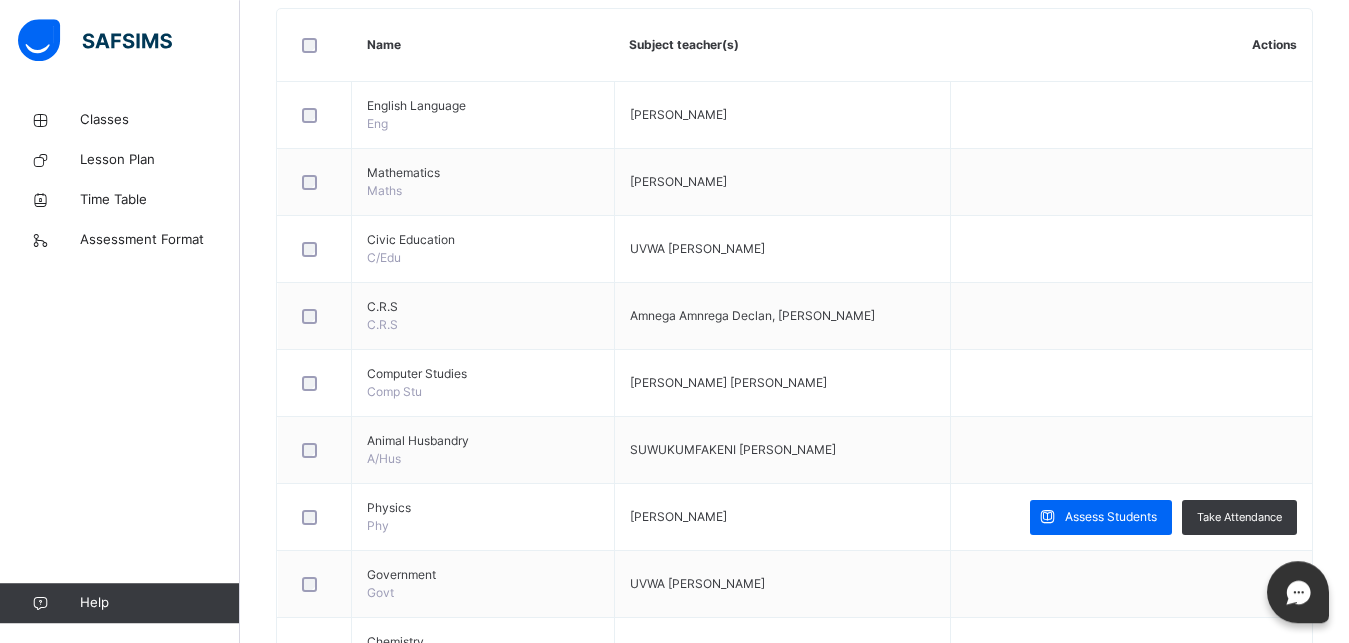 scroll, scrollTop: 567, scrollLeft: 0, axis: vertical 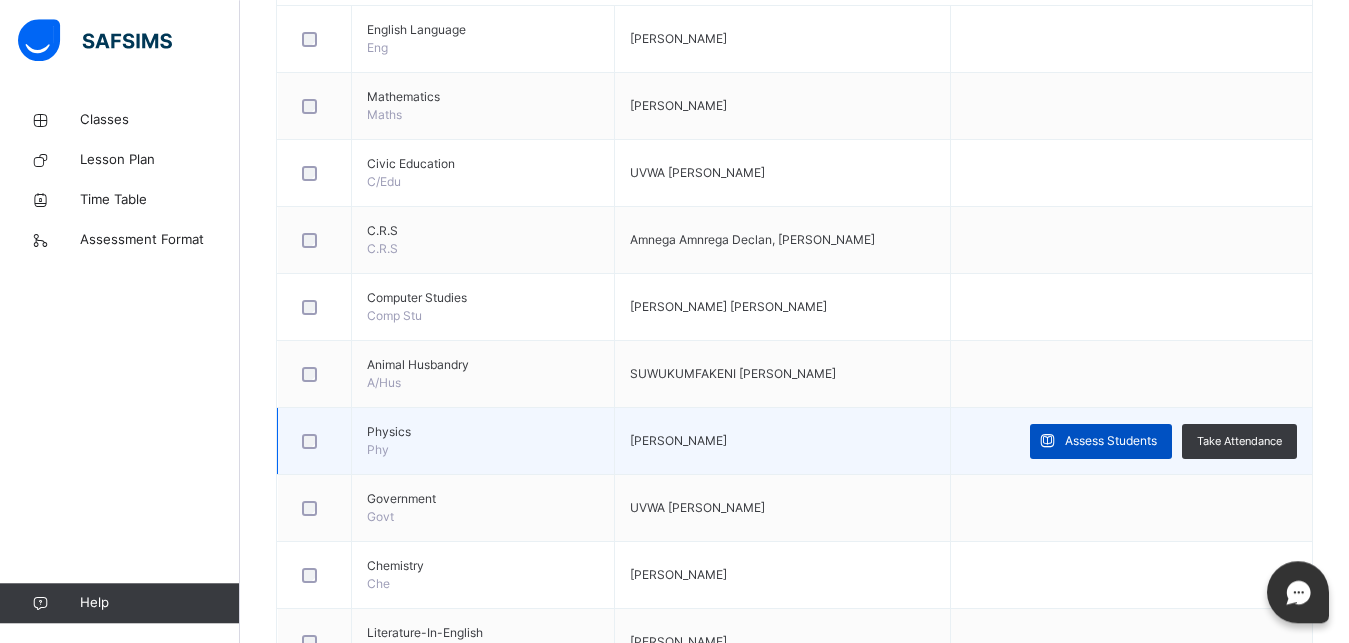 click on "Assess Students" at bounding box center [1111, 441] 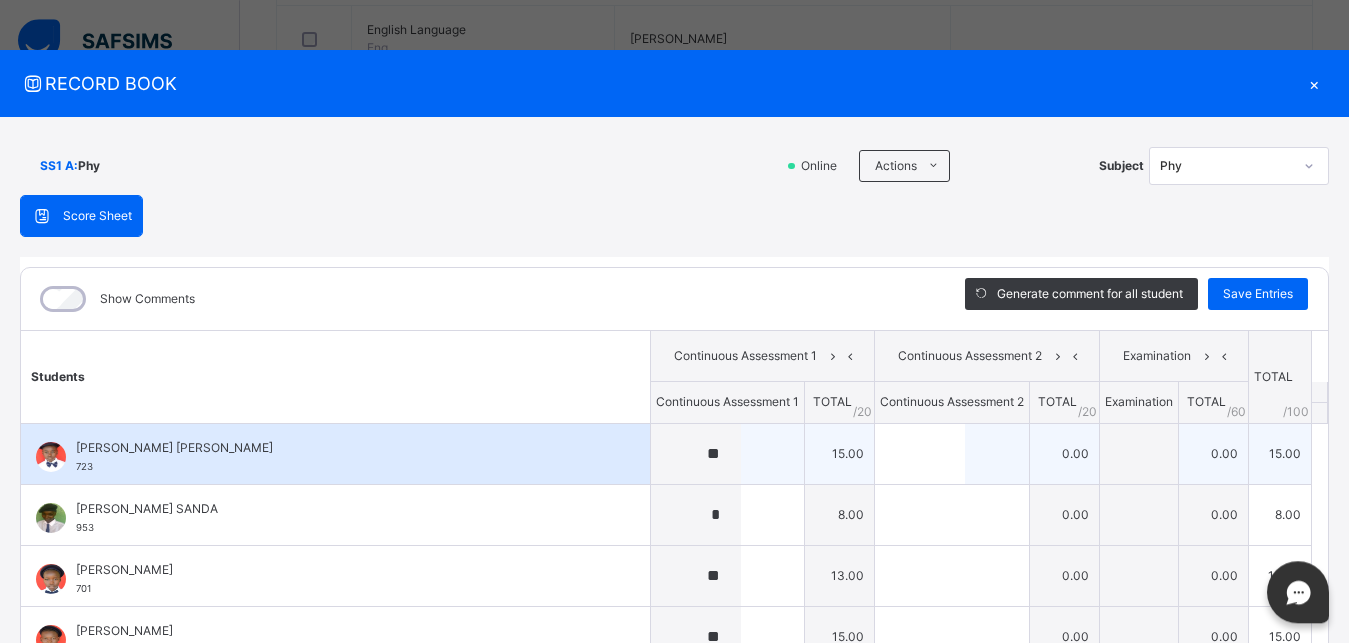 type on "**" 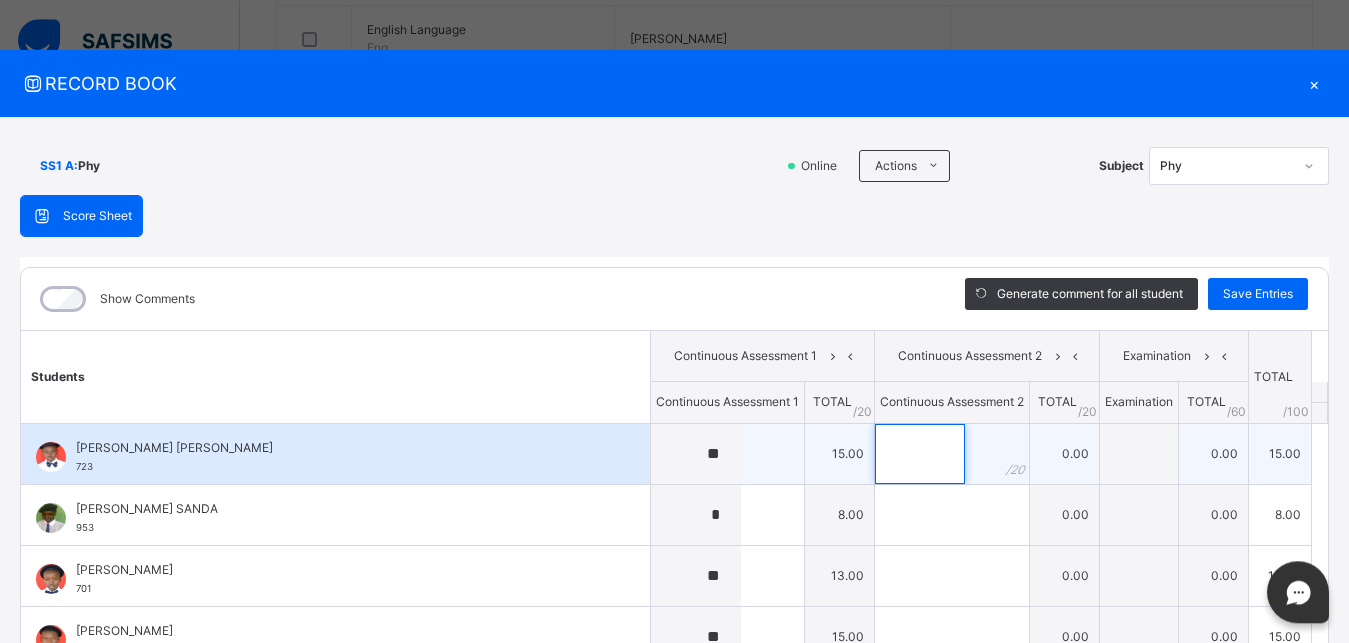 click at bounding box center [920, 454] 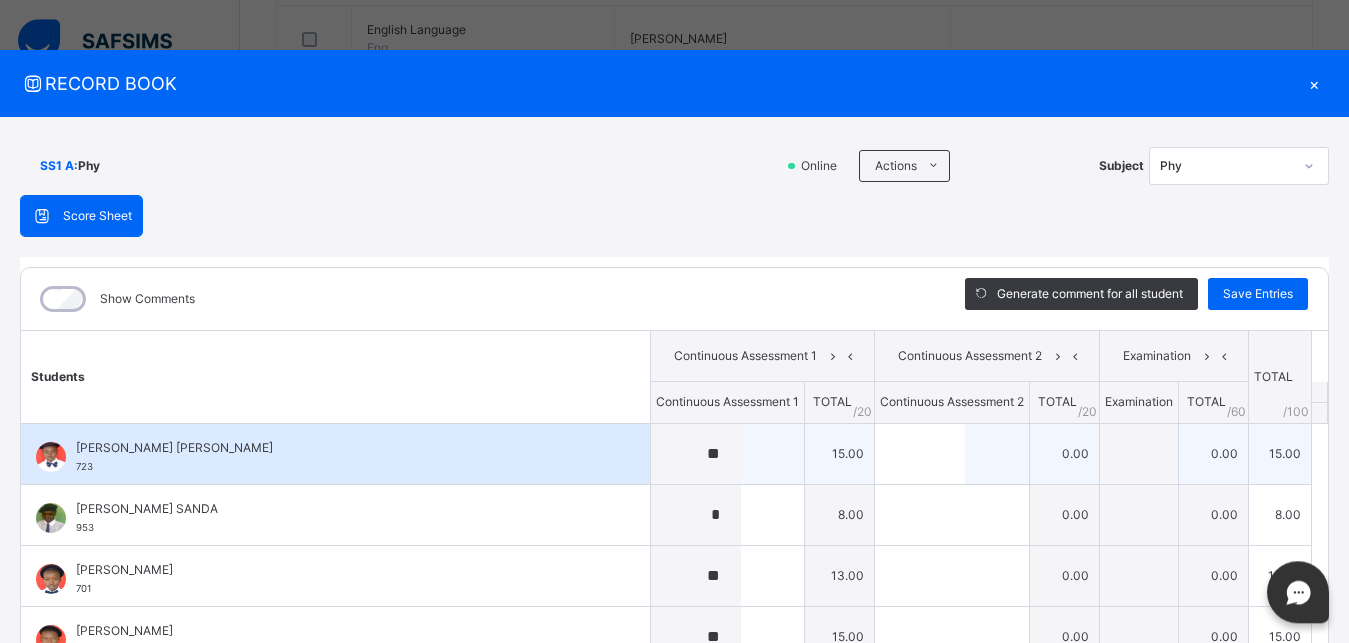 click on "15.00" at bounding box center [839, 453] 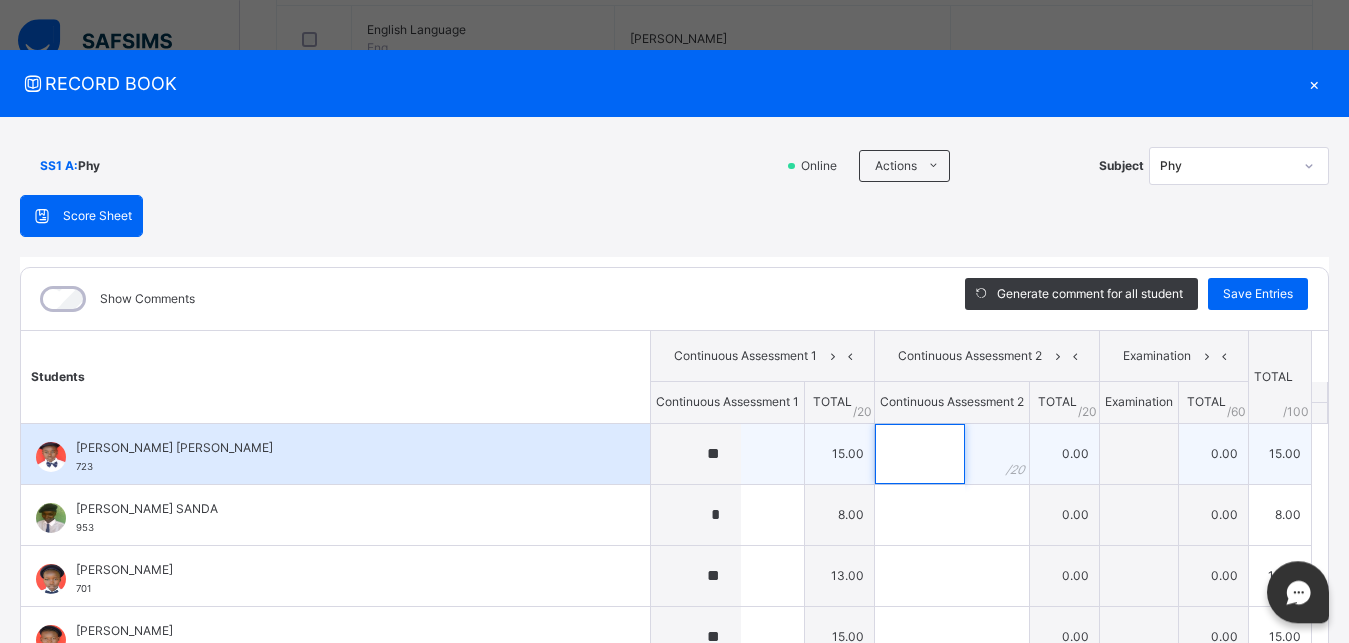 click at bounding box center [920, 454] 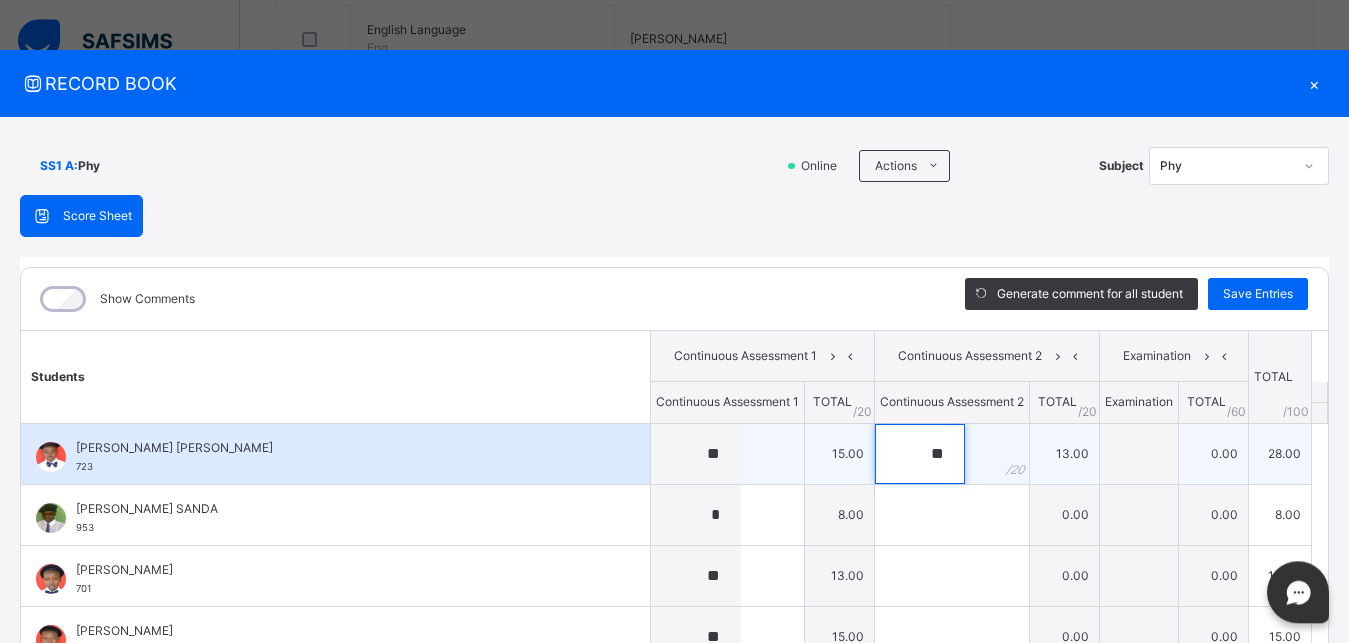 type on "**" 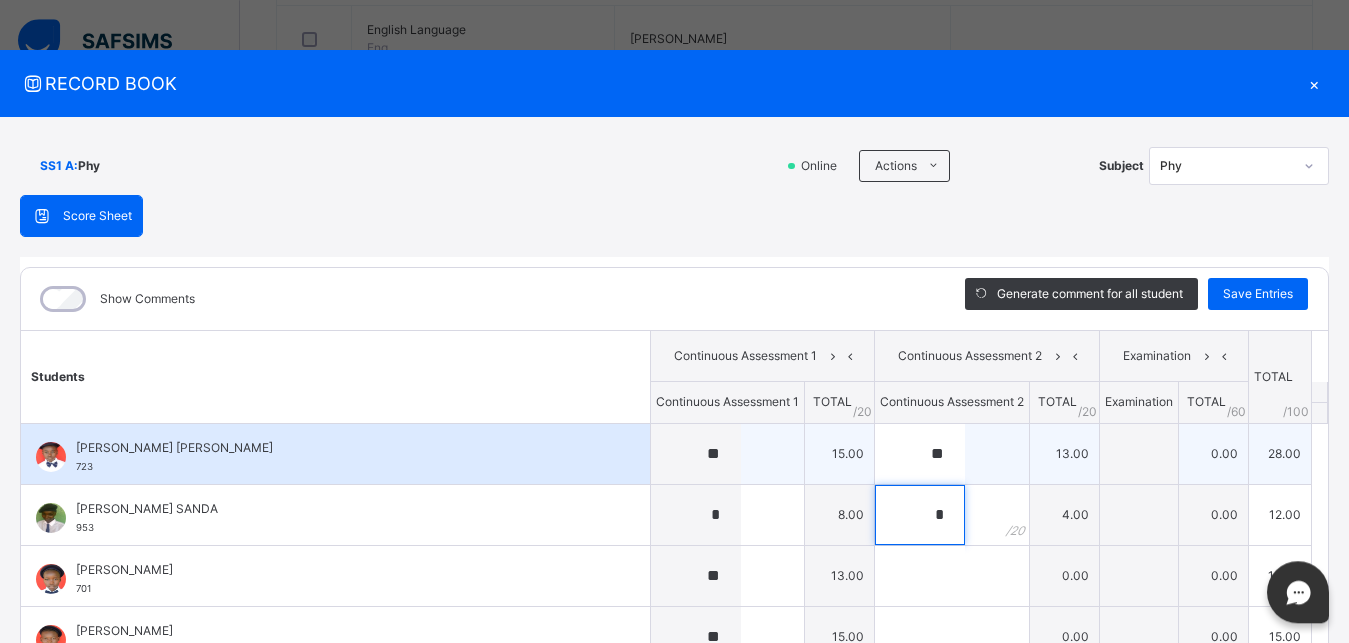 type on "*" 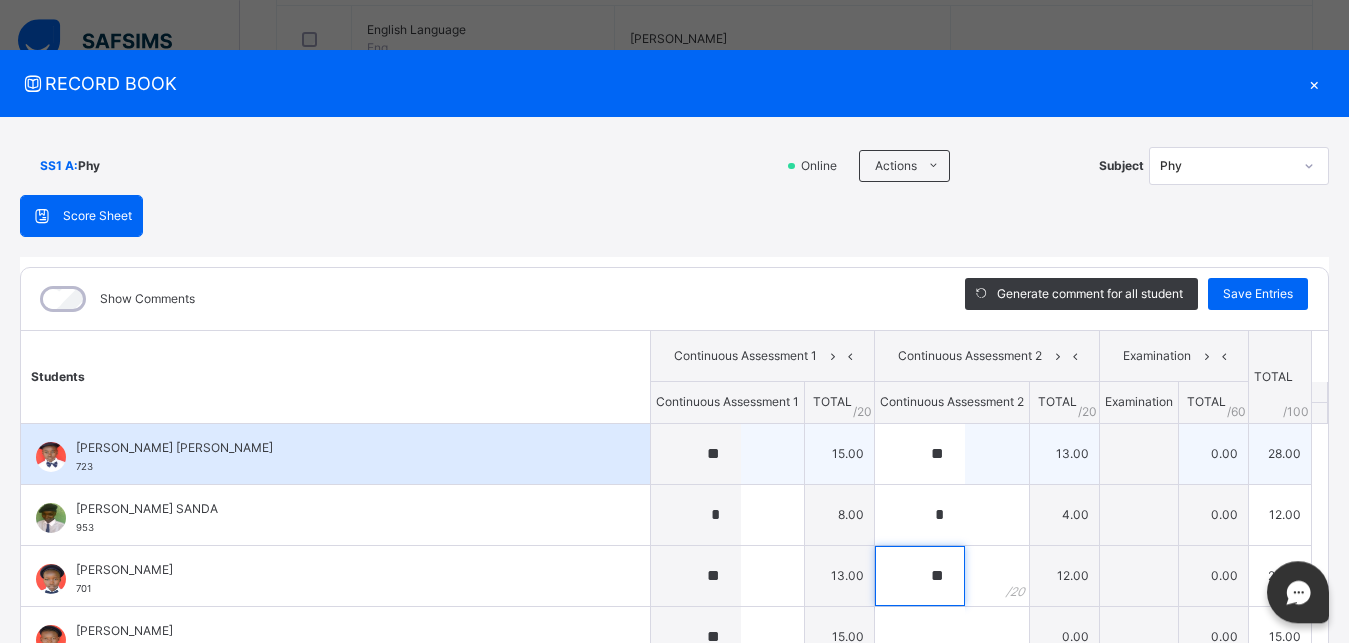 type on "**" 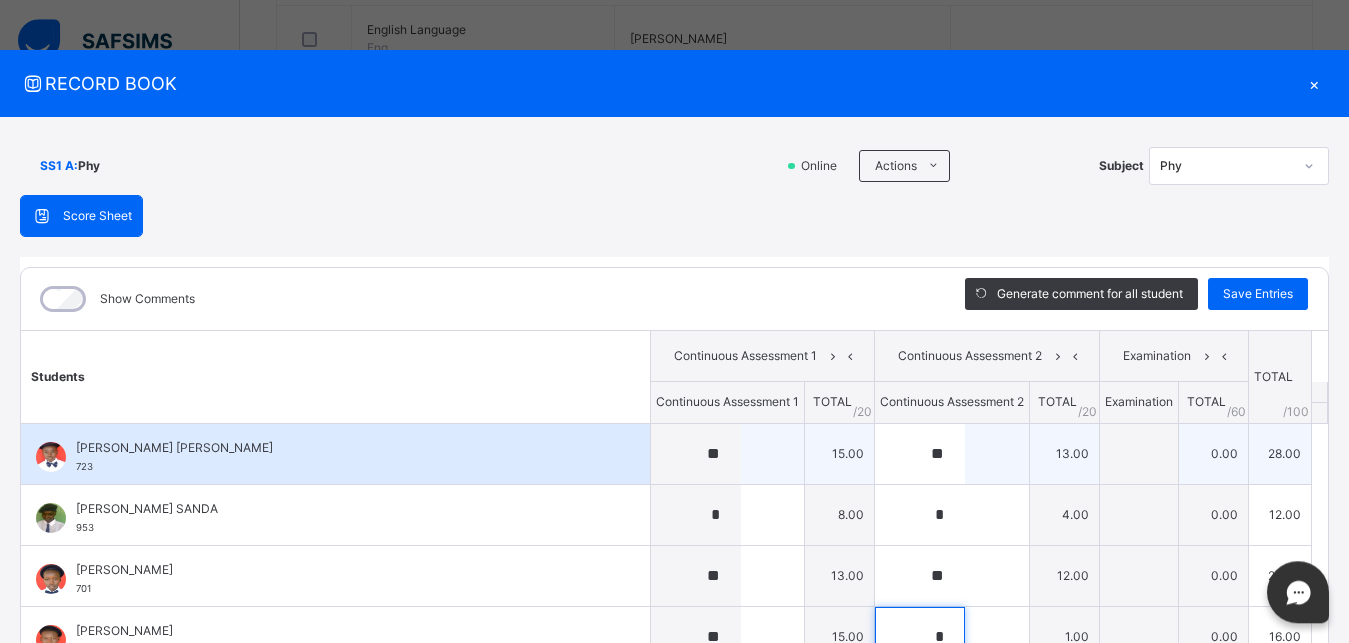 scroll, scrollTop: 4, scrollLeft: 0, axis: vertical 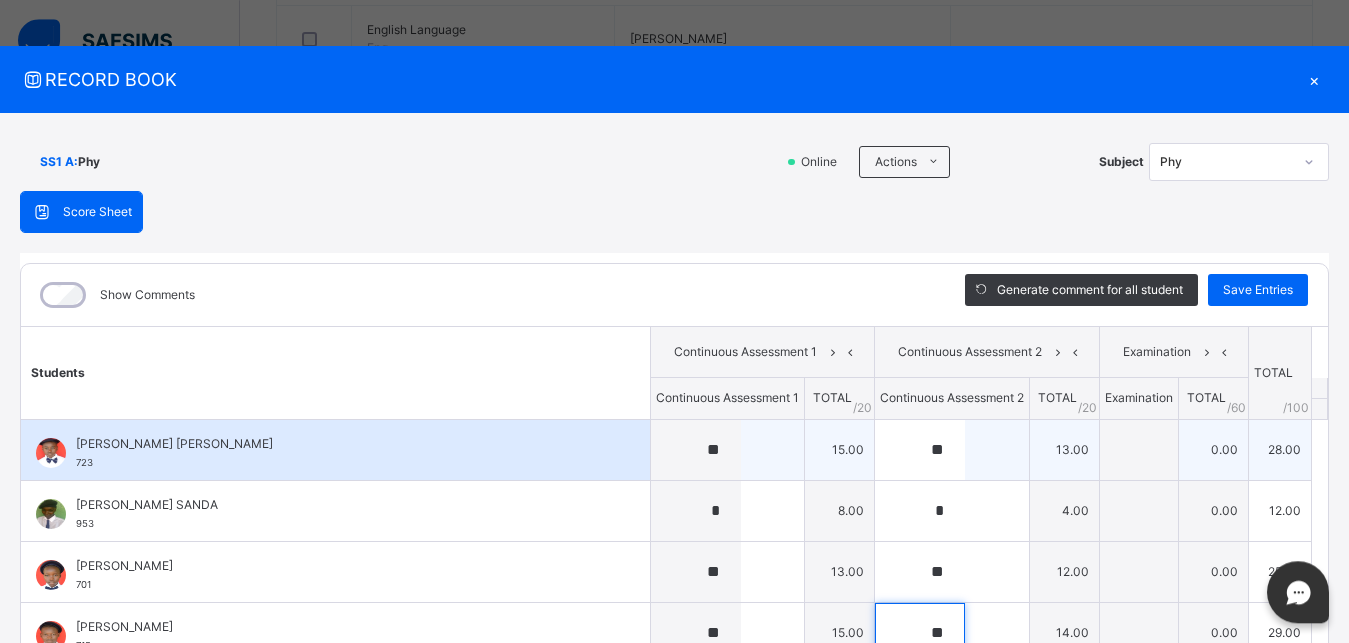 type on "**" 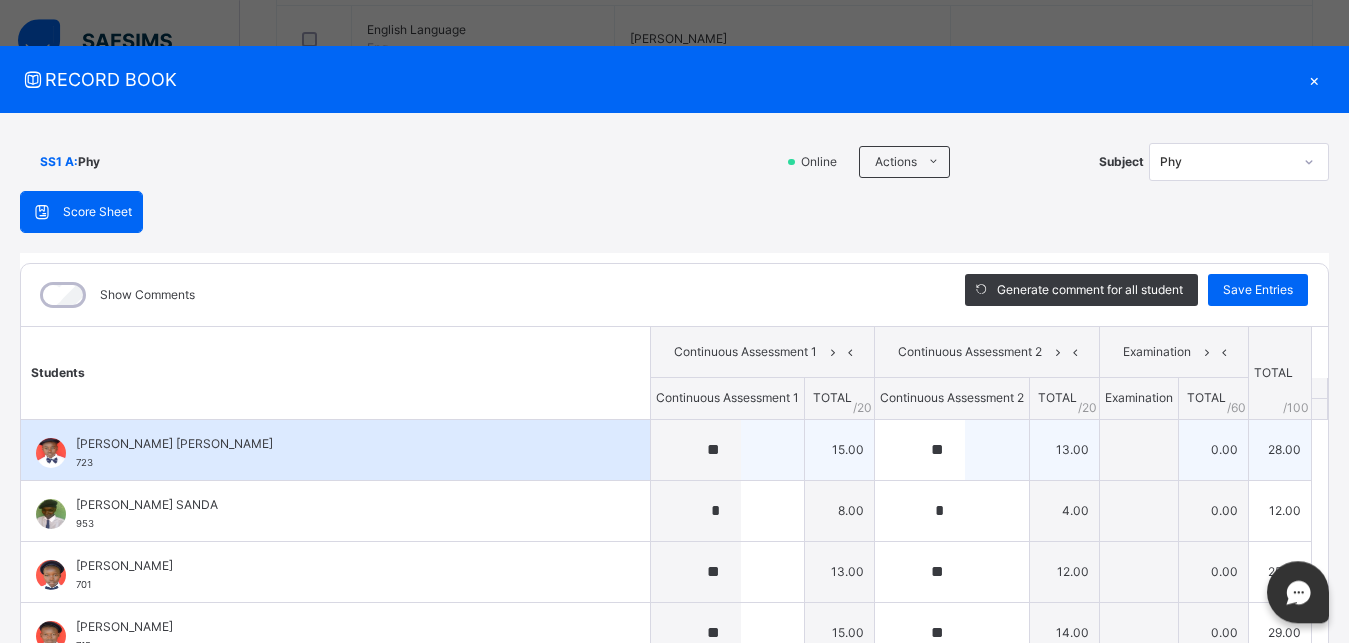 scroll, scrollTop: 268, scrollLeft: 0, axis: vertical 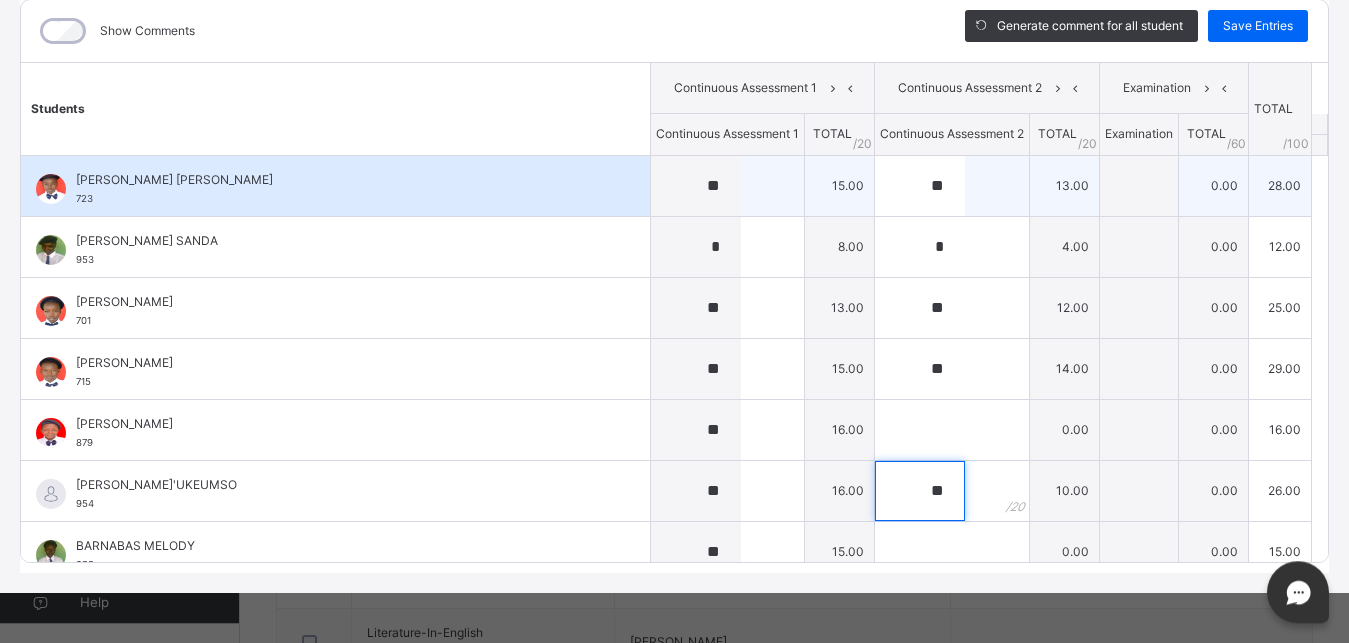 type on "**" 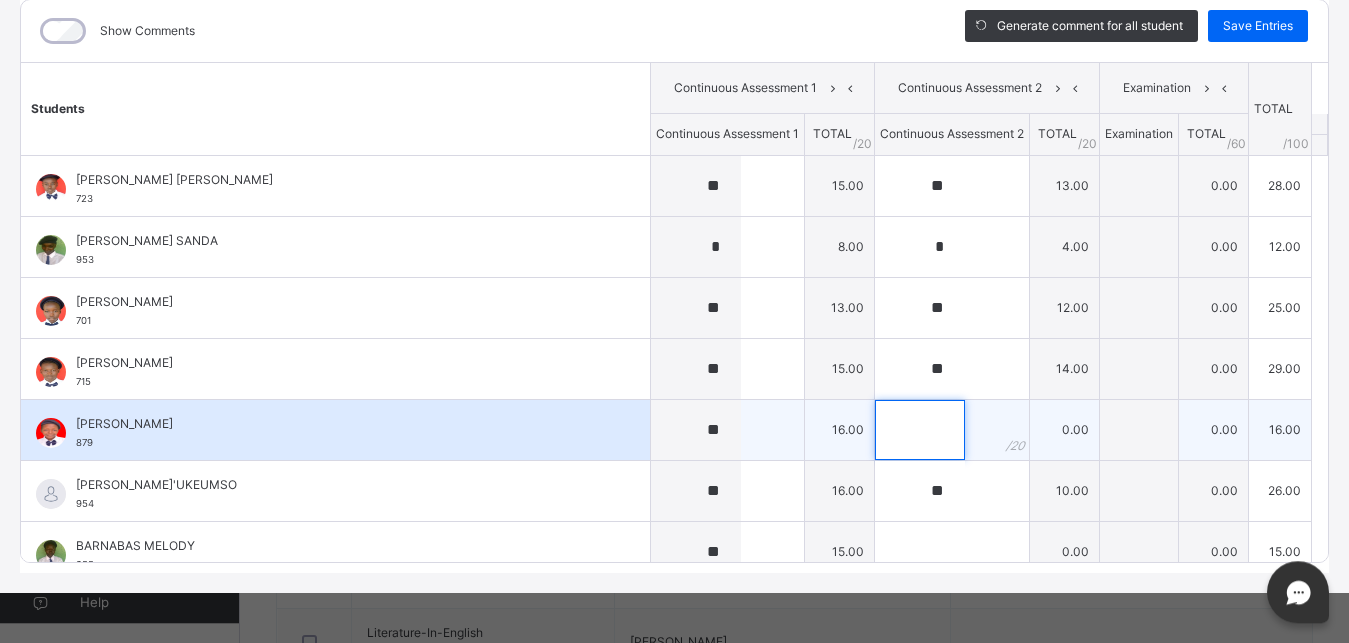 click at bounding box center (920, 430) 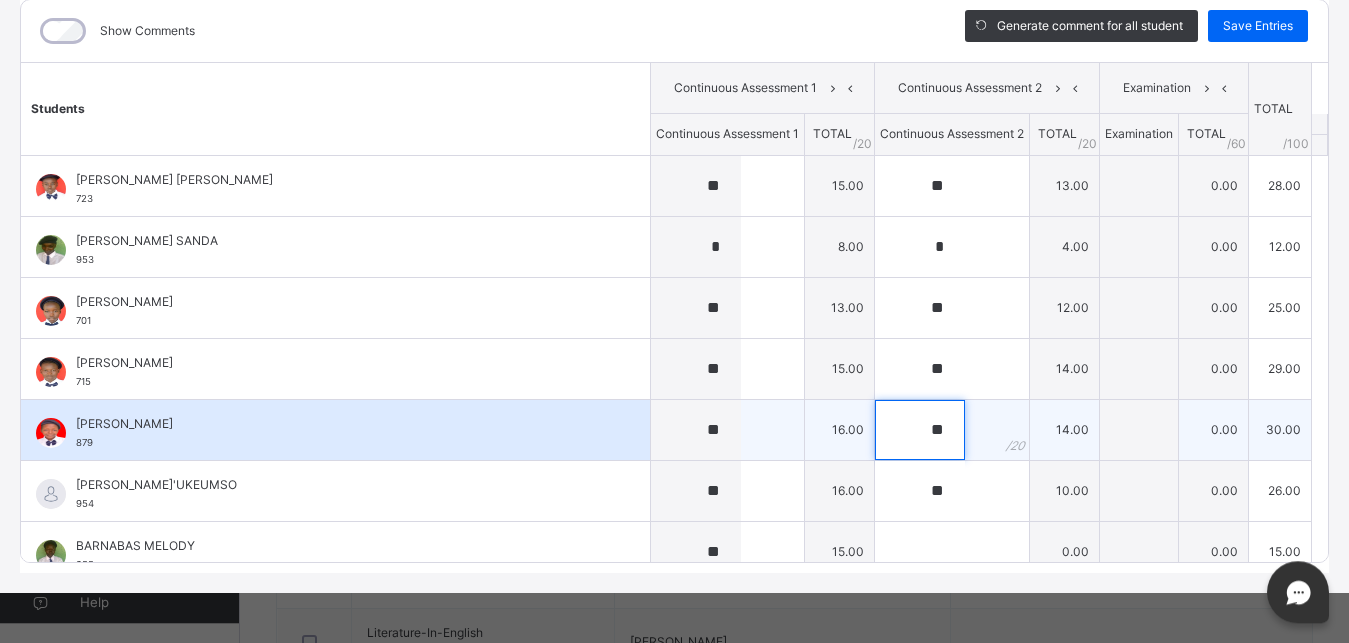 type on "**" 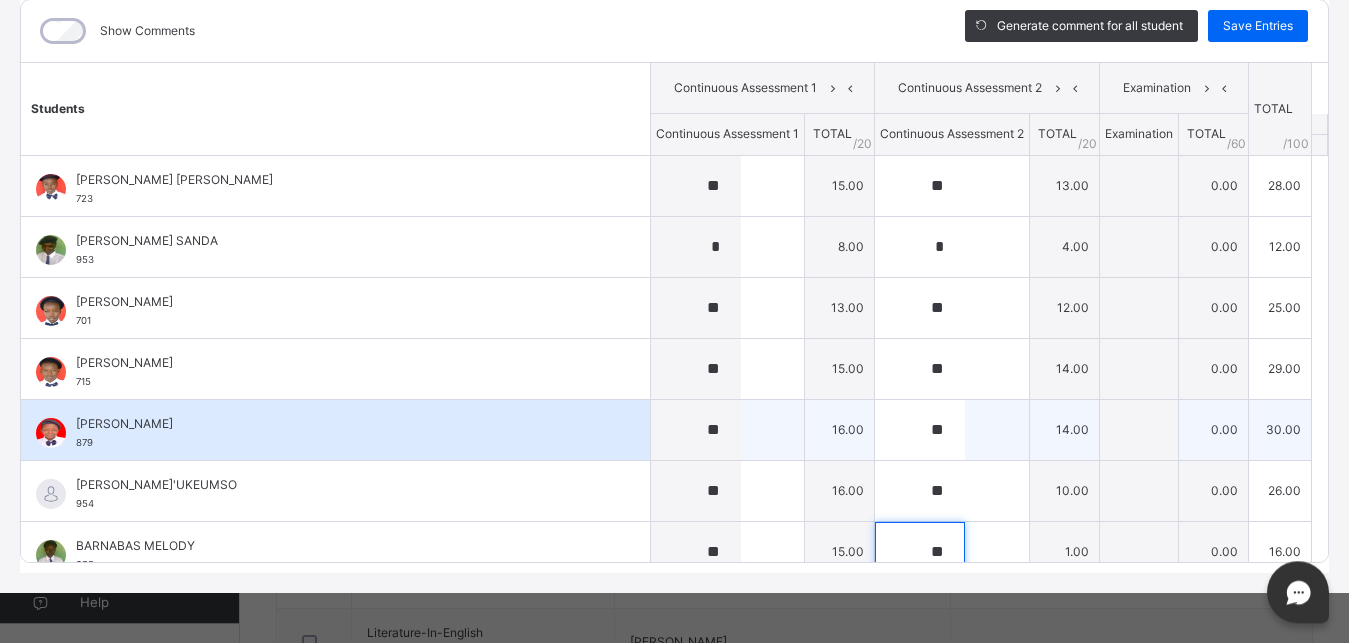 type on "**" 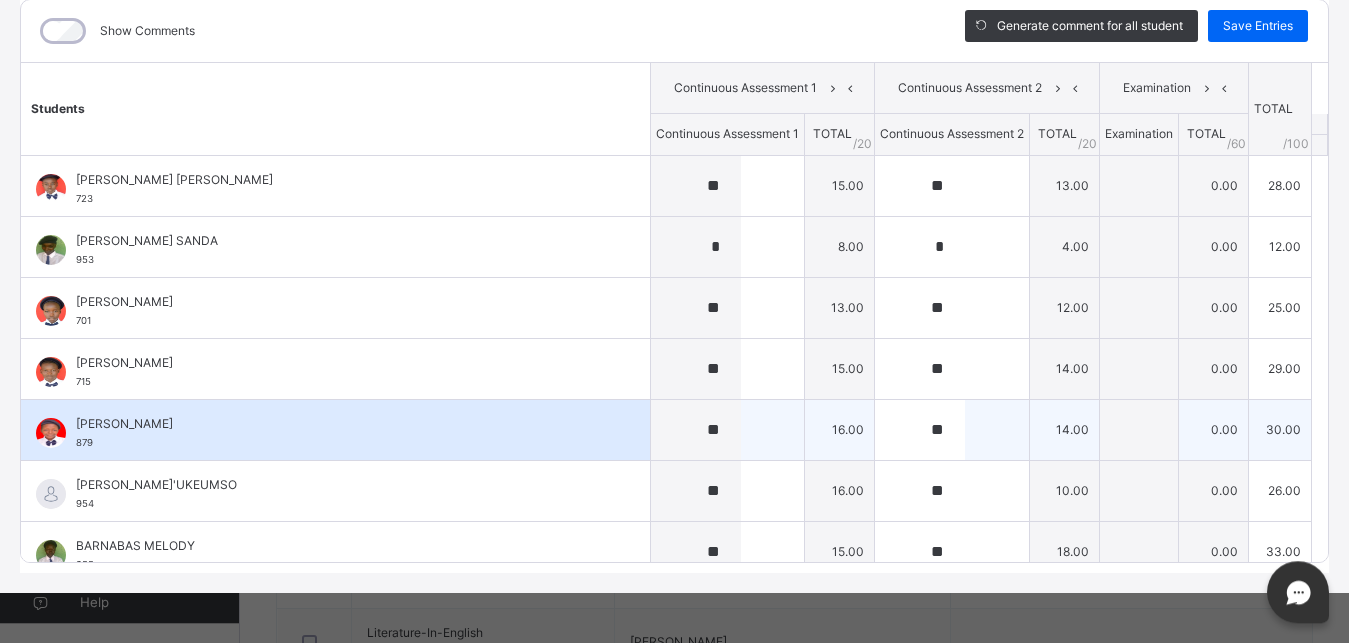scroll, scrollTop: 301, scrollLeft: 0, axis: vertical 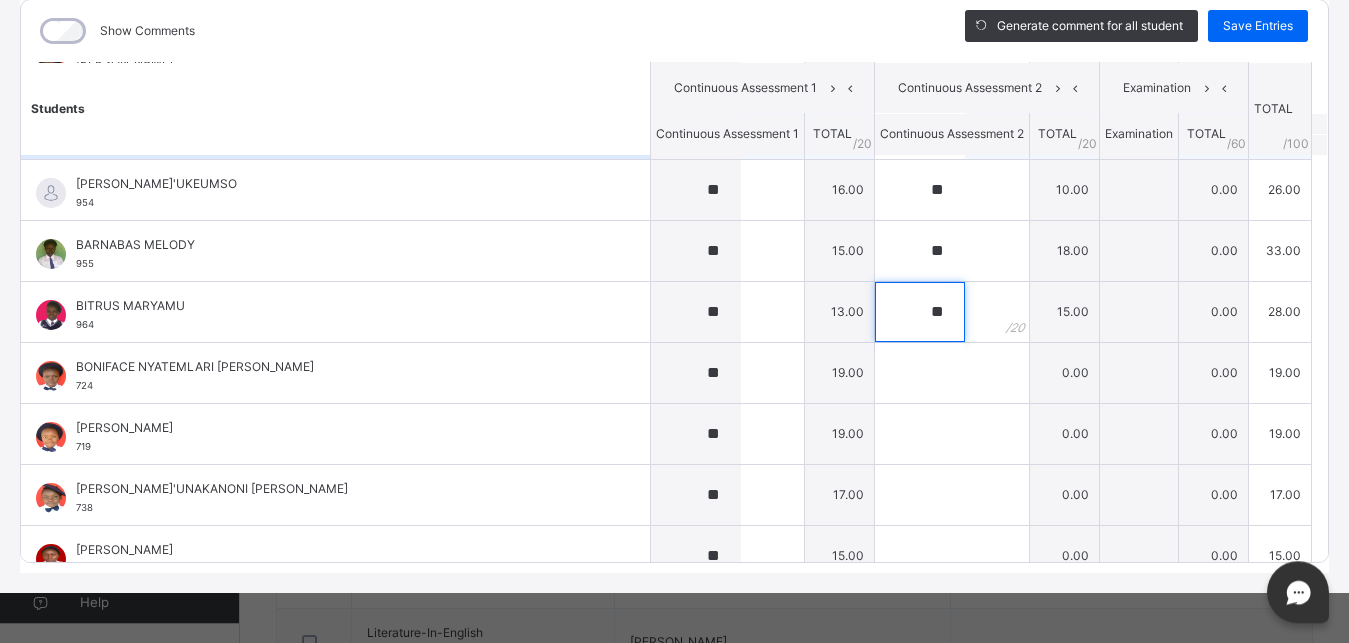 type on "**" 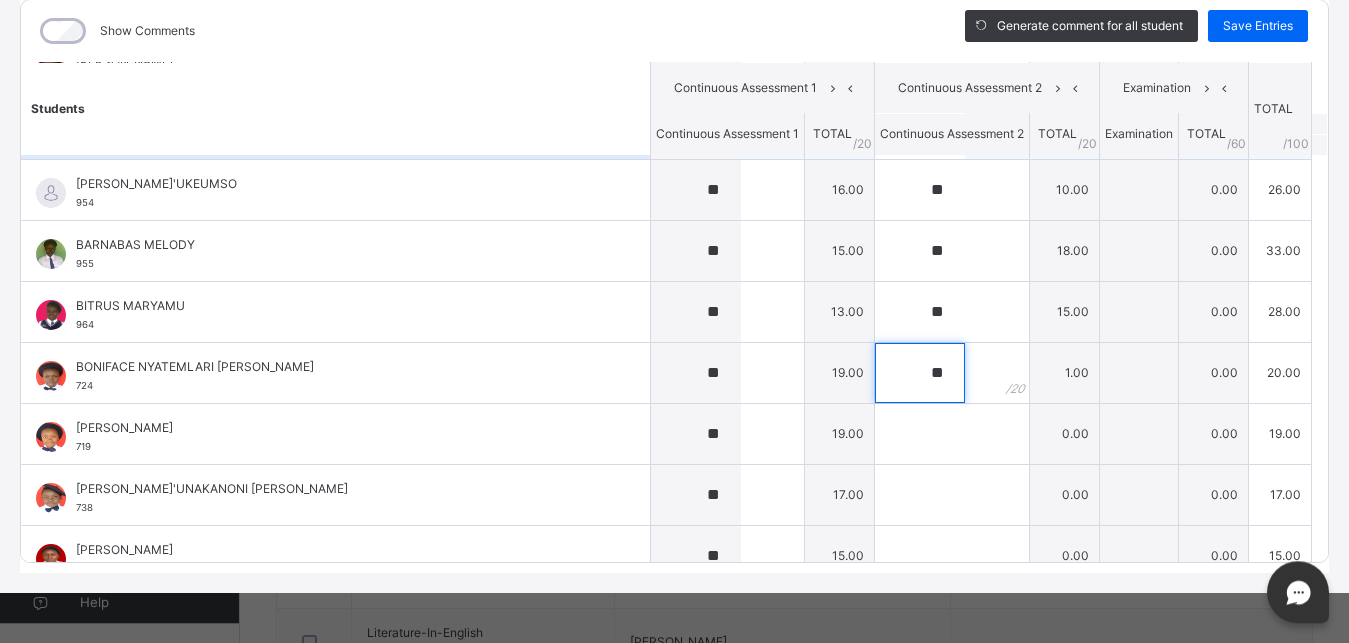 type on "**" 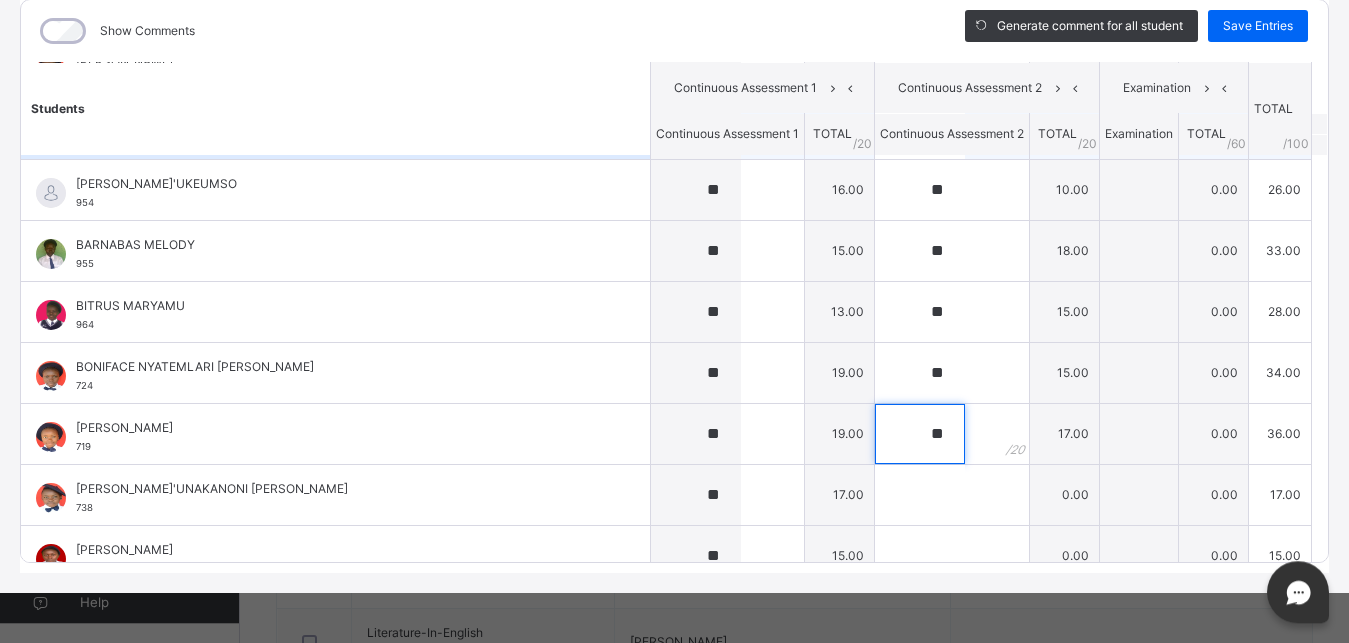 type on "**" 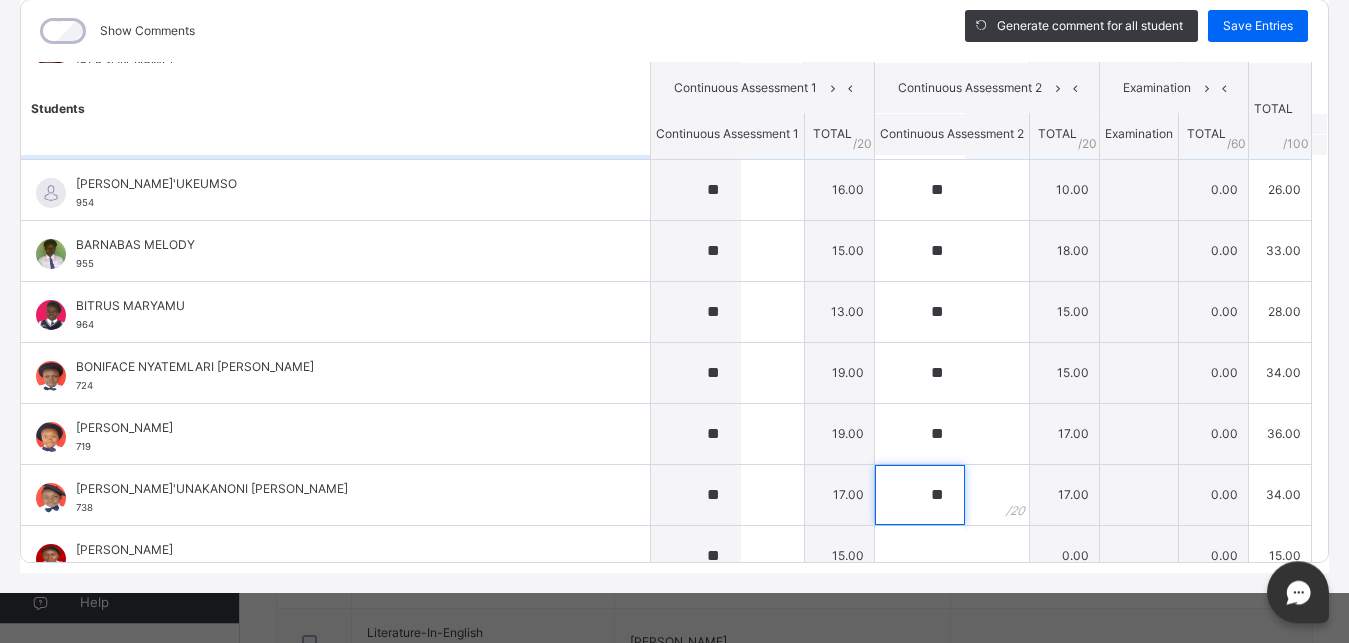 type on "**" 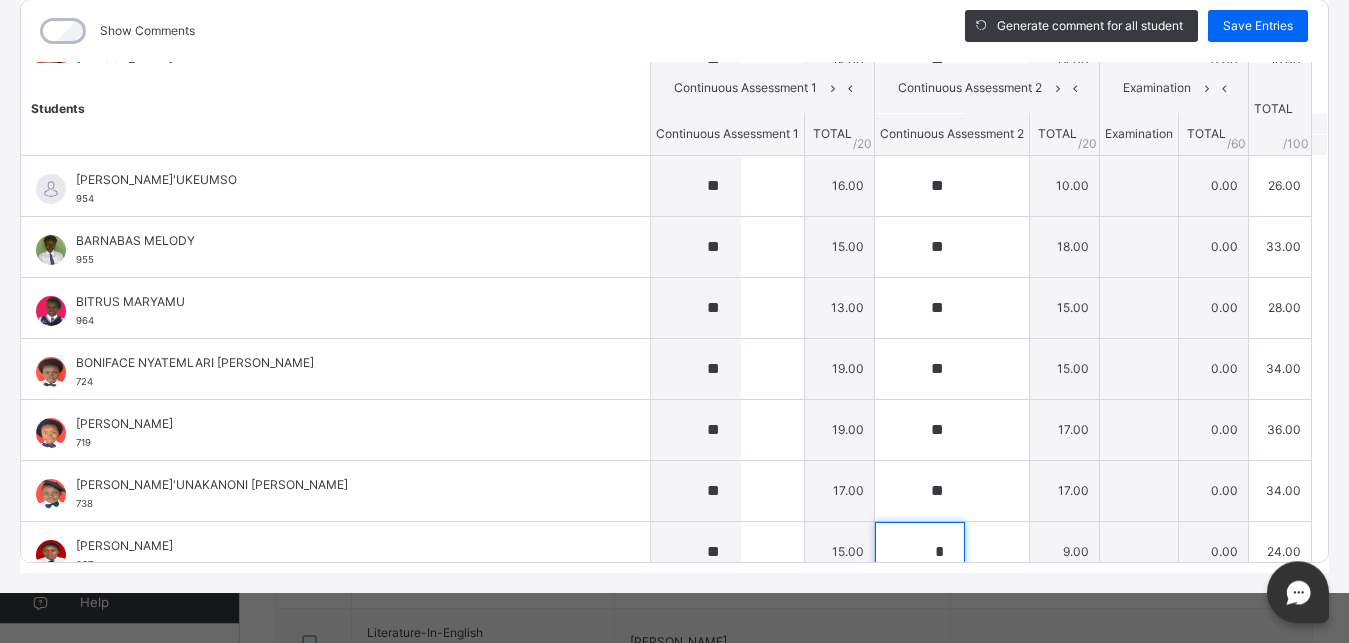 type on "*" 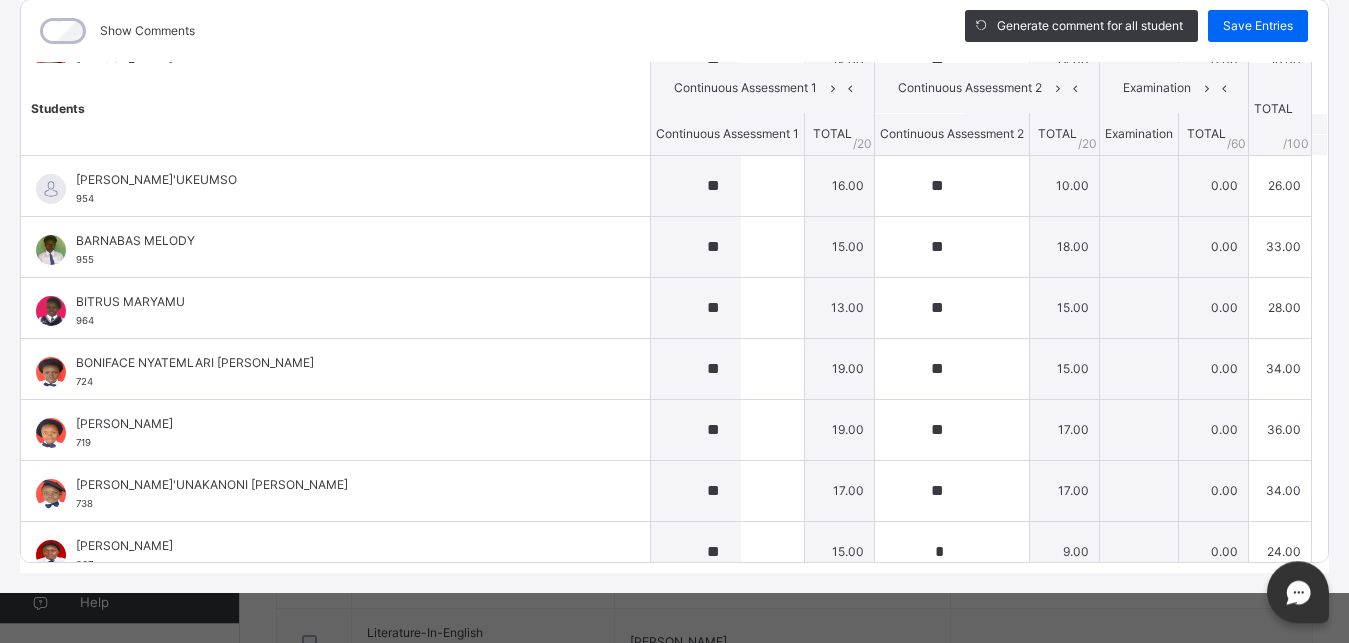 scroll, scrollTop: 606, scrollLeft: 0, axis: vertical 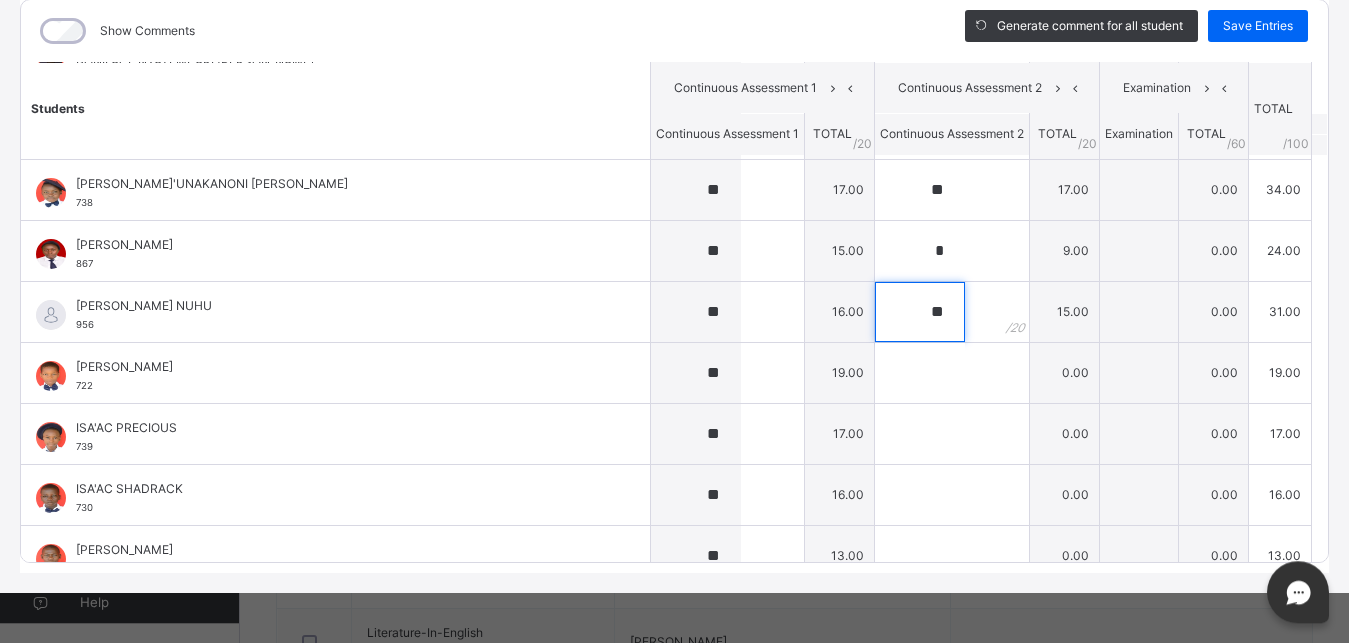 type on "**" 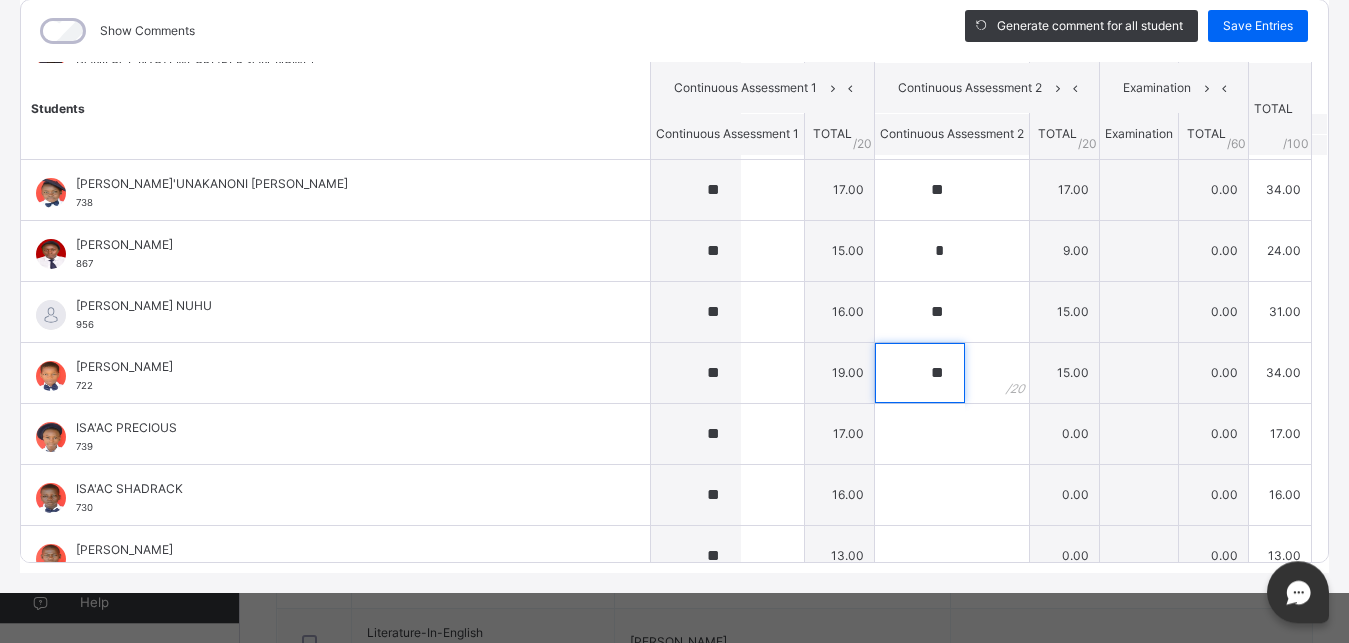 type on "**" 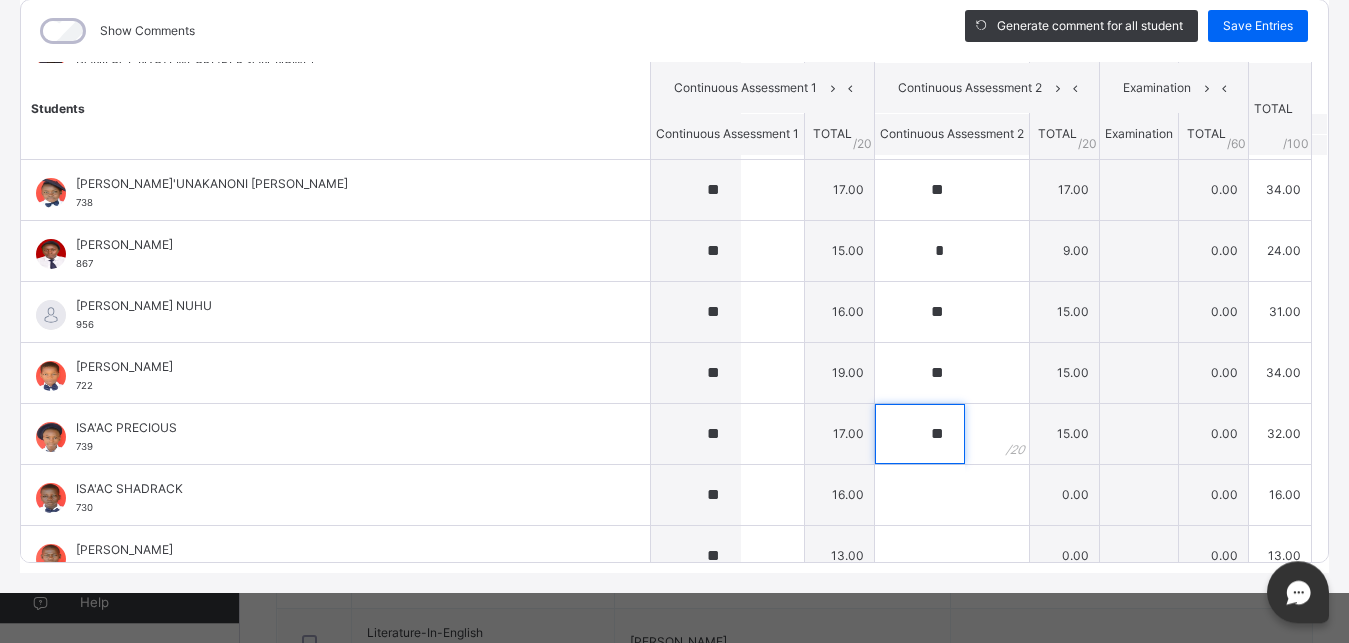 type on "**" 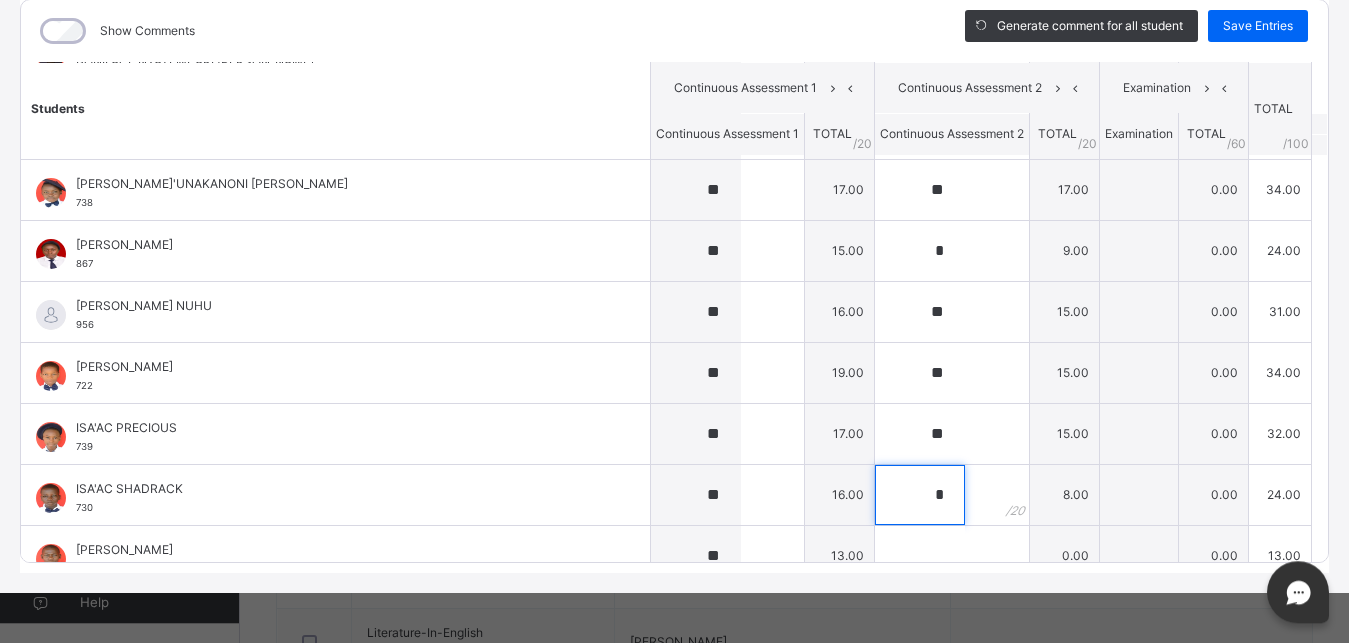 type on "*" 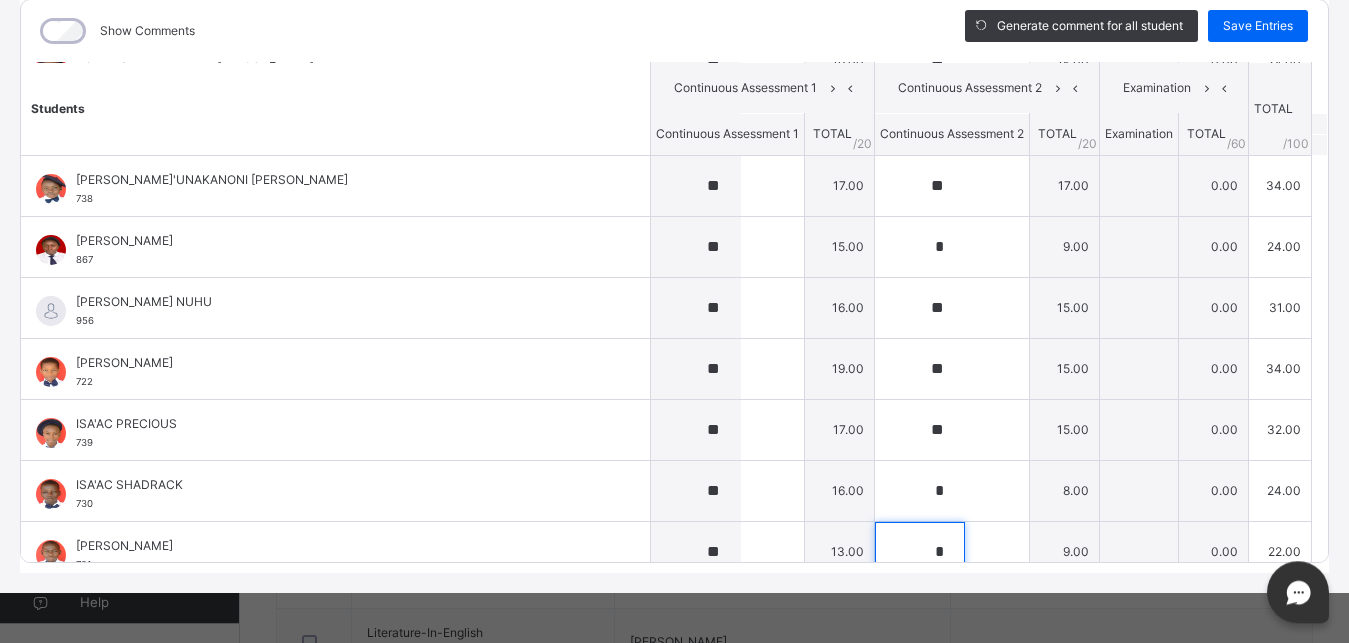 type on "*" 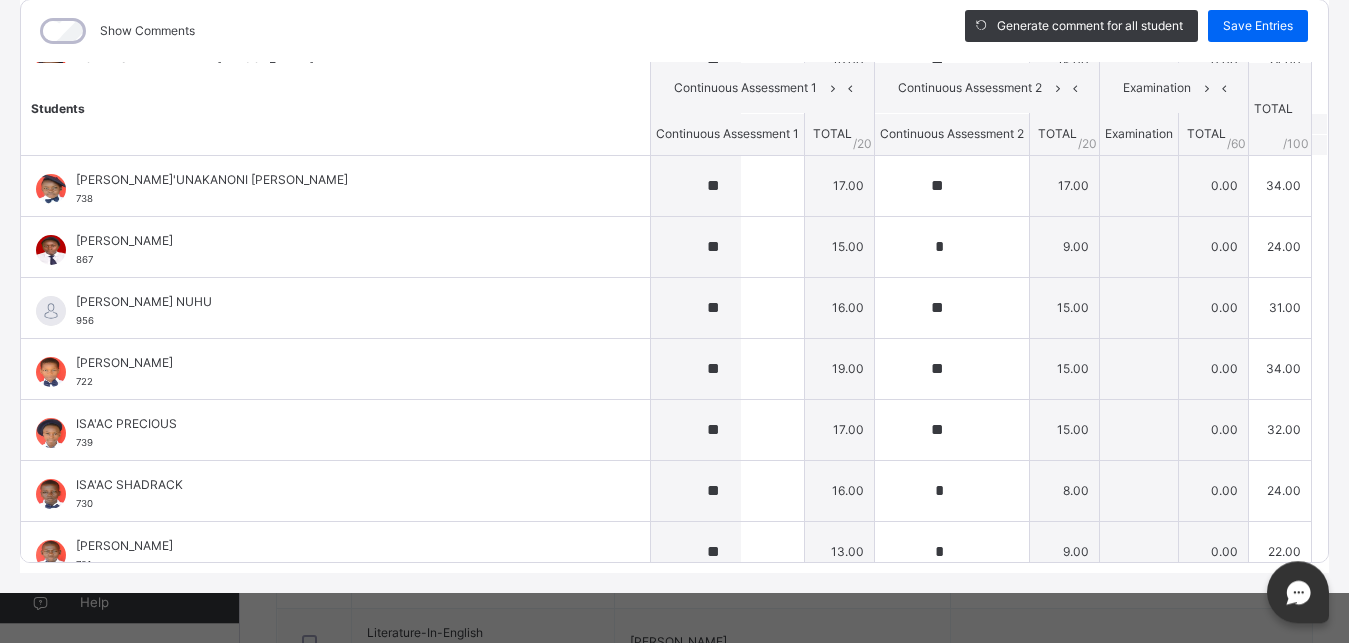 scroll, scrollTop: 911, scrollLeft: 0, axis: vertical 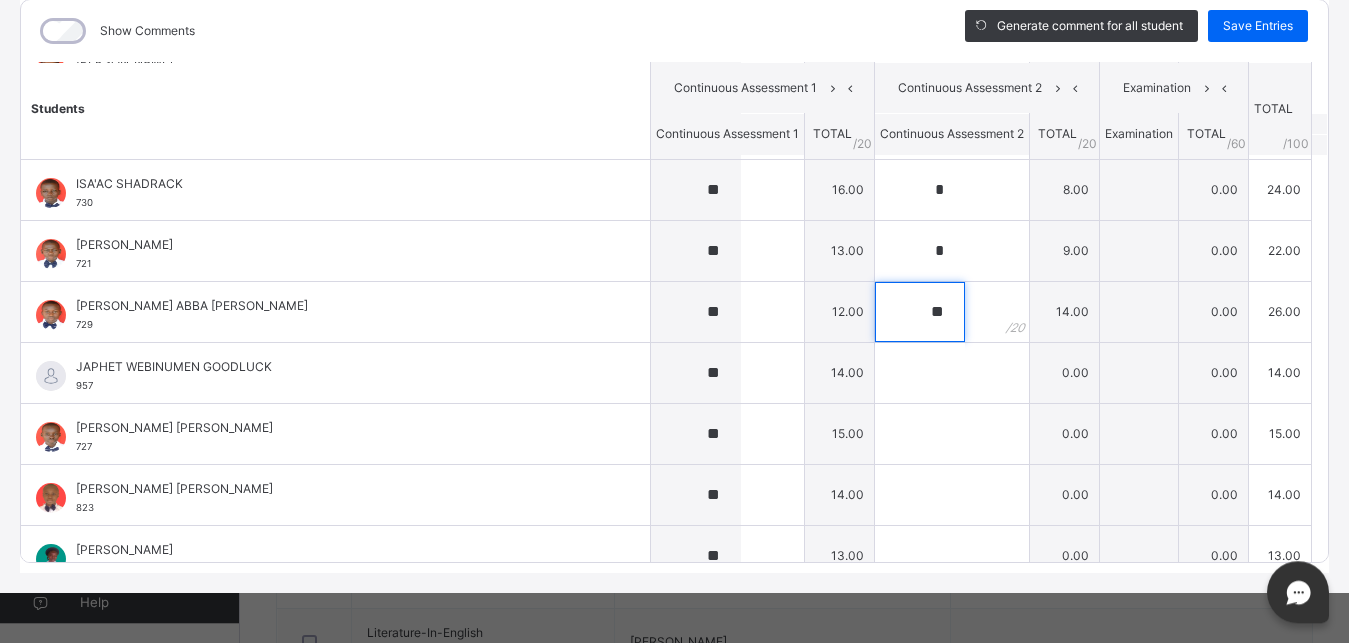 type on "**" 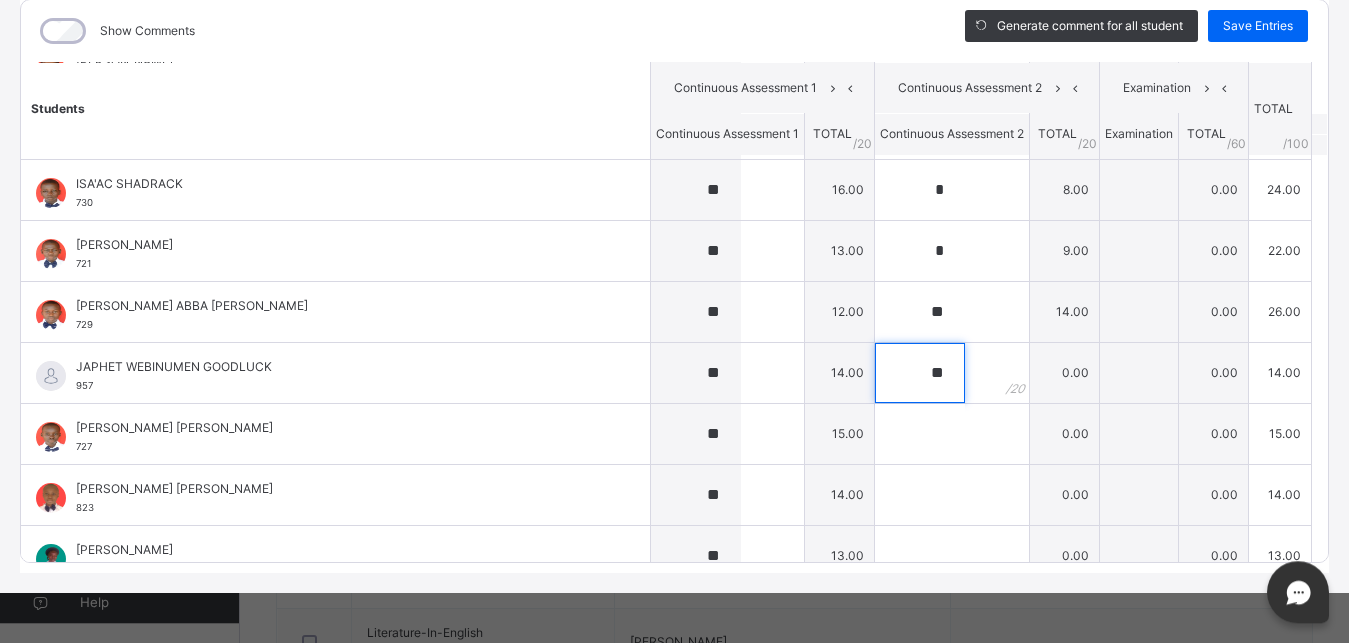 type on "**" 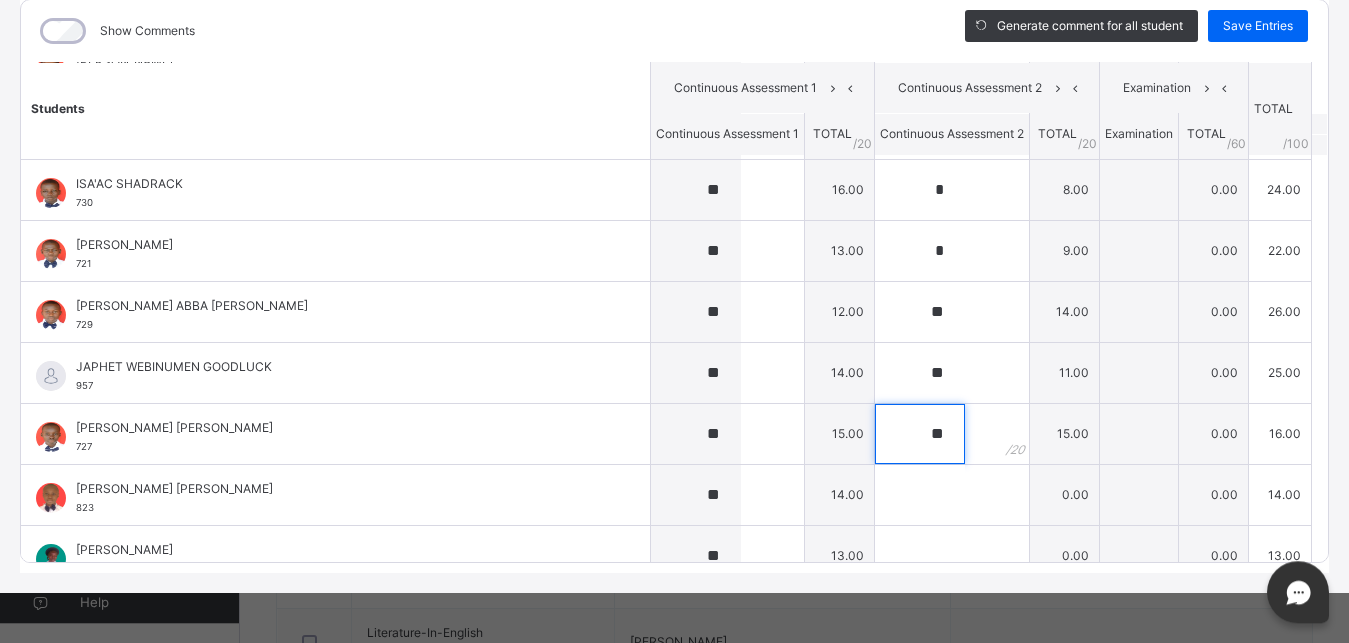 type on "**" 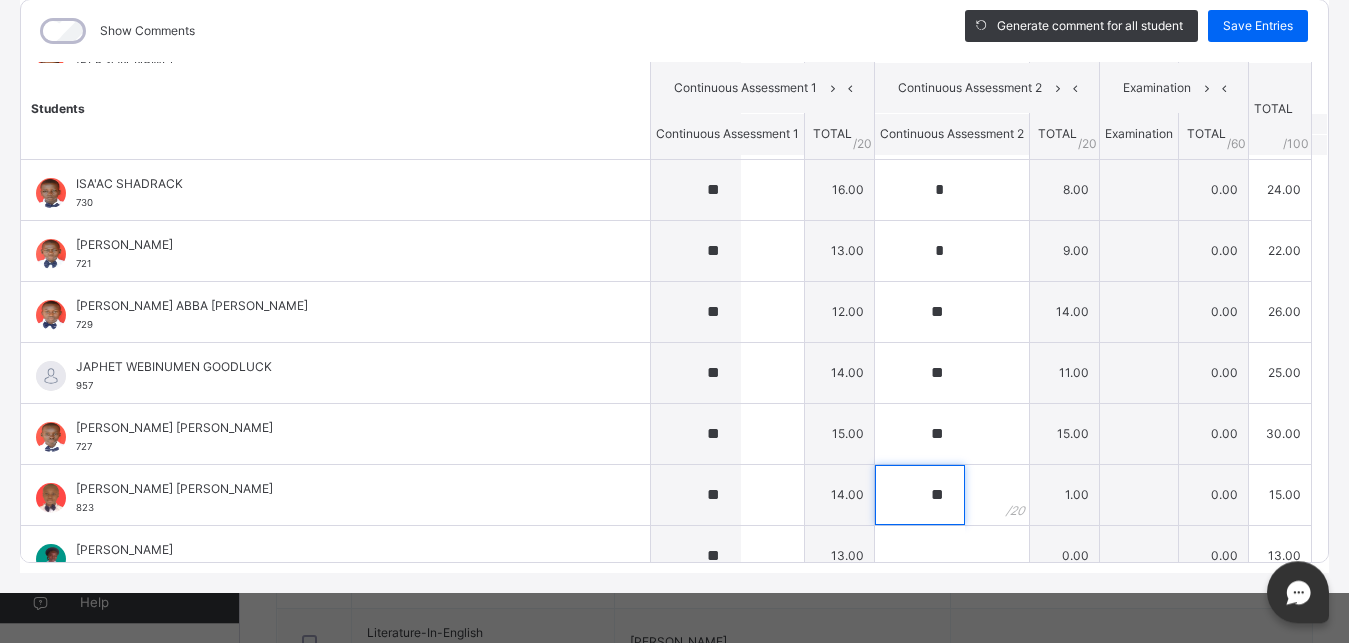 type on "**" 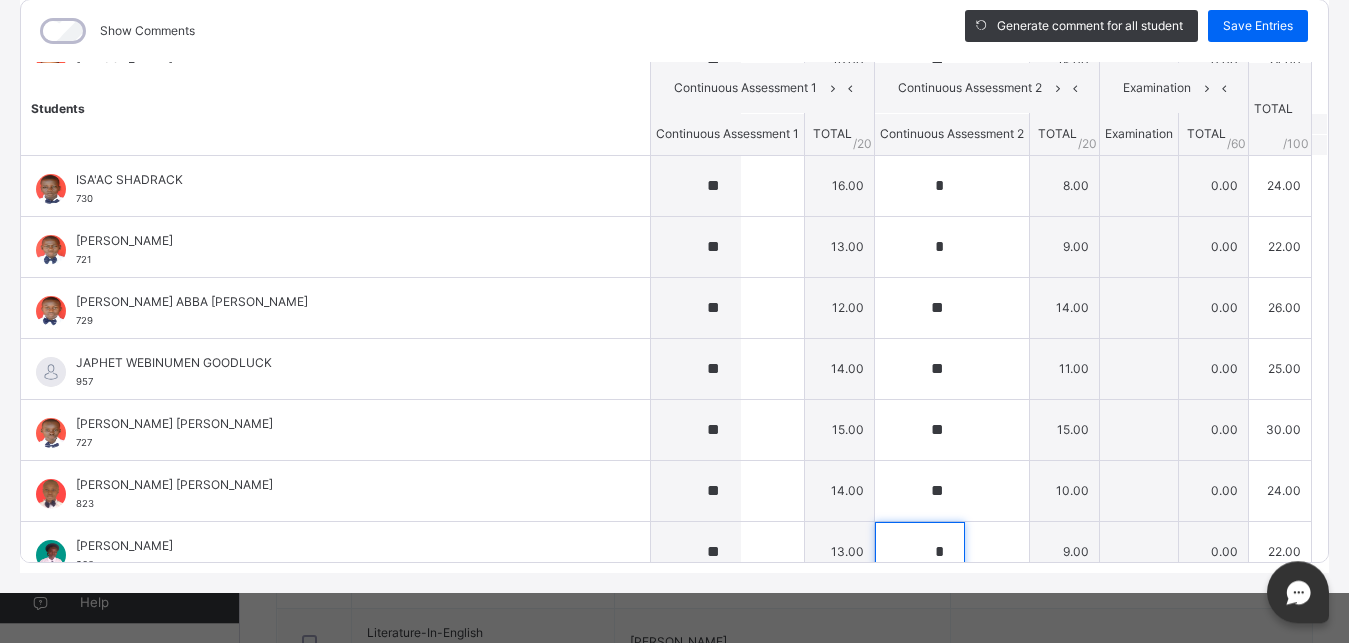 type on "*" 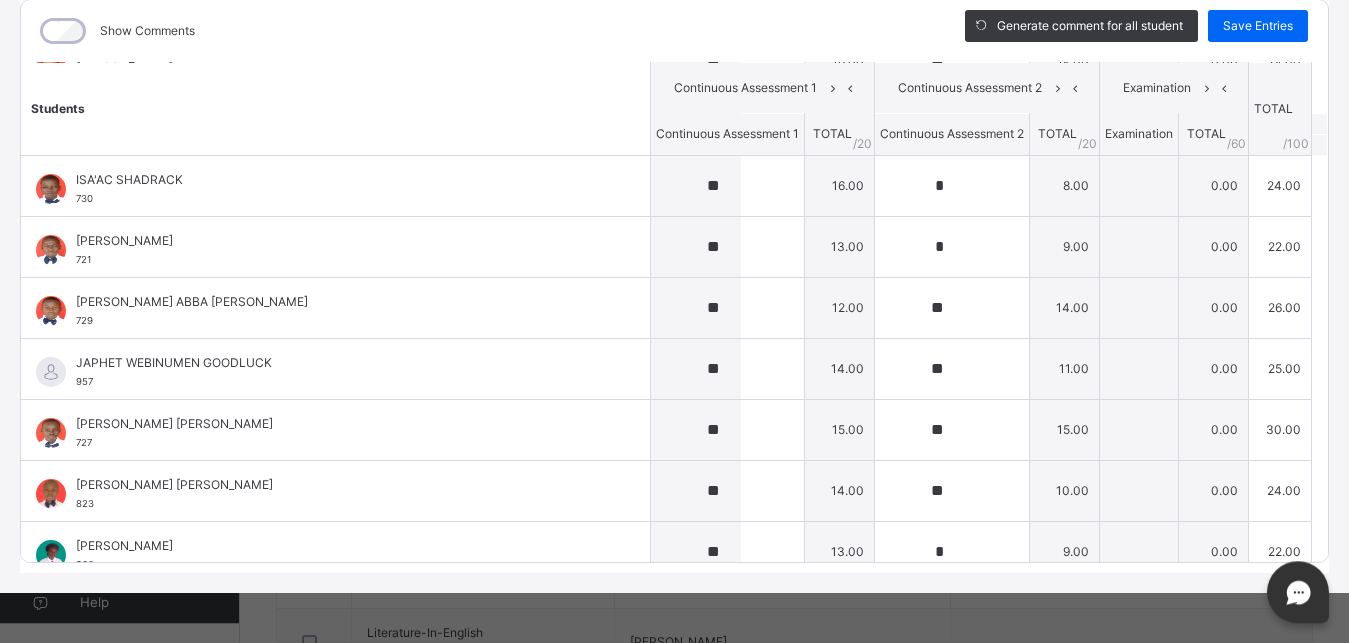 scroll, scrollTop: 1216, scrollLeft: 0, axis: vertical 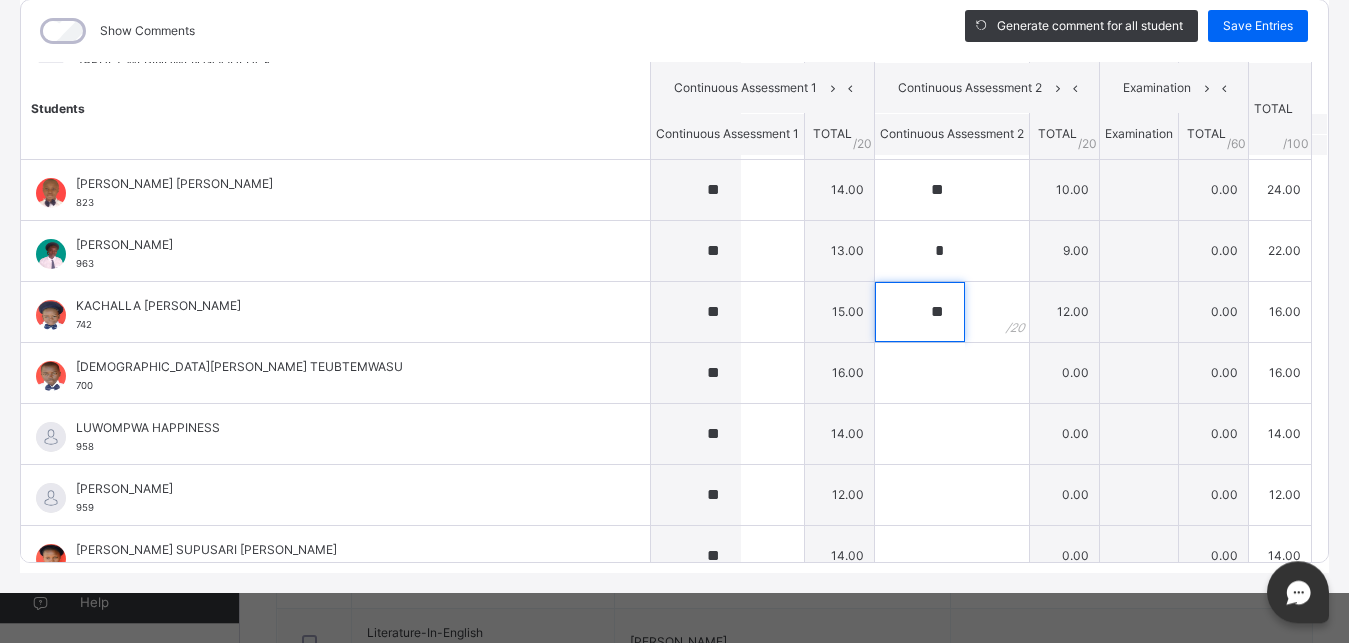 type on "**" 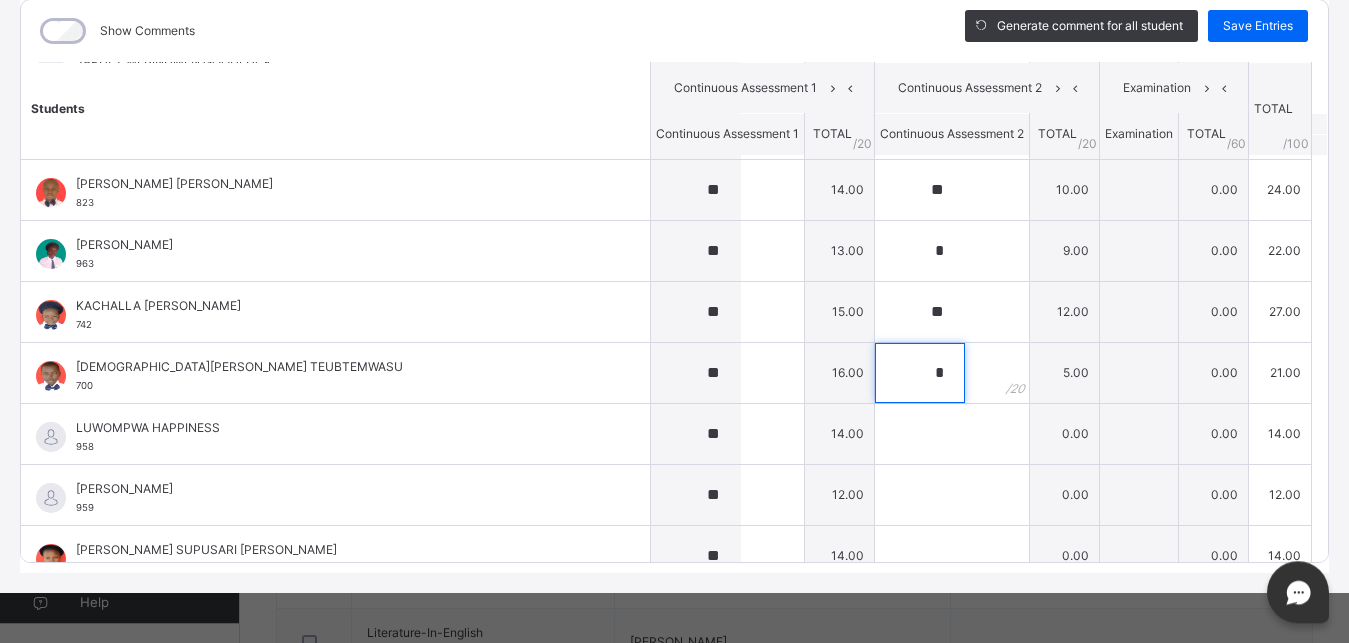 type on "*" 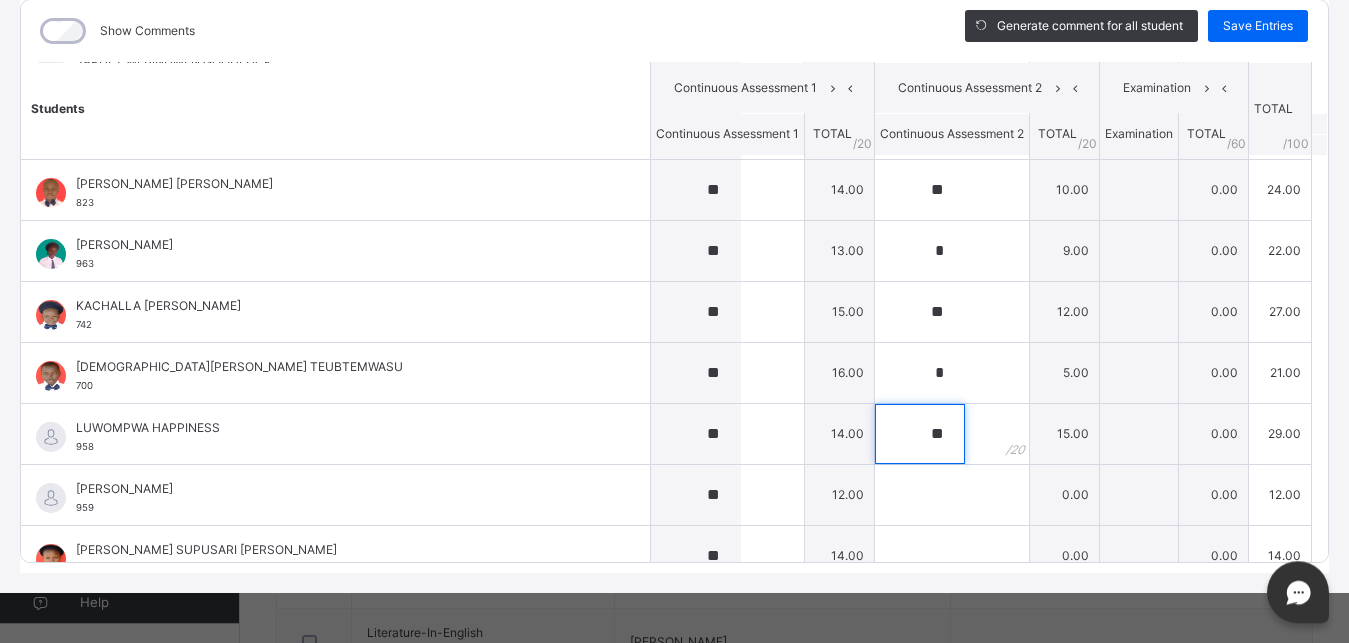 type on "**" 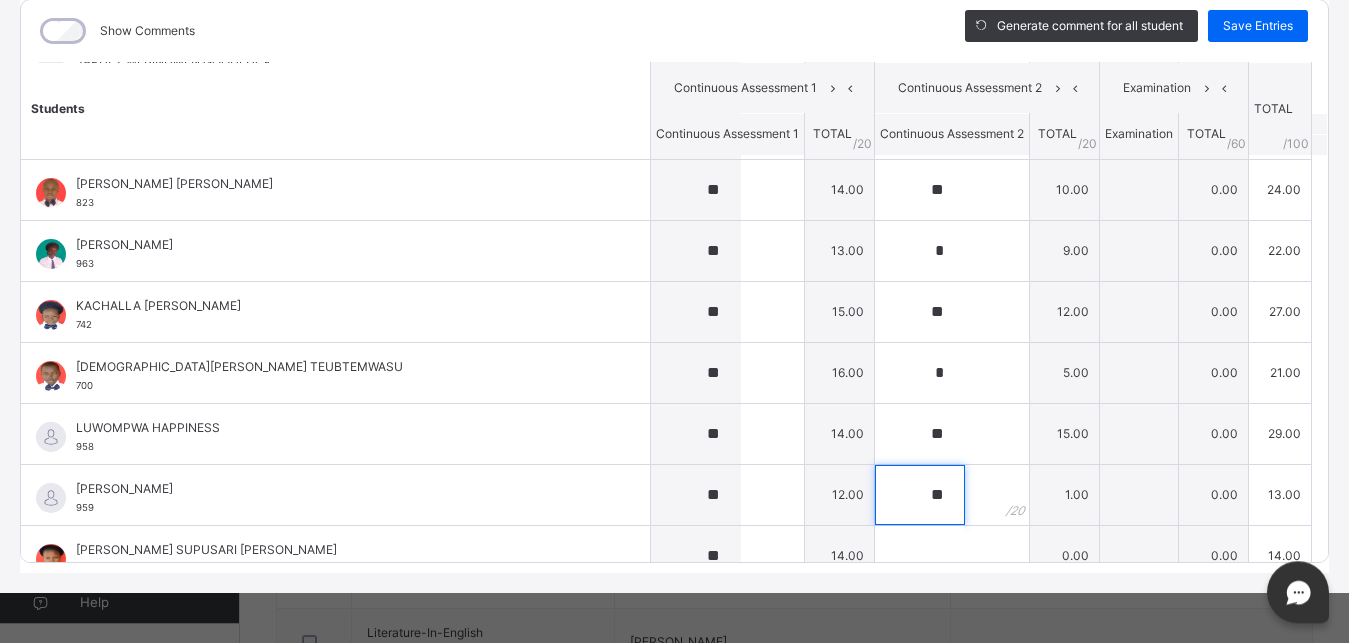 type on "**" 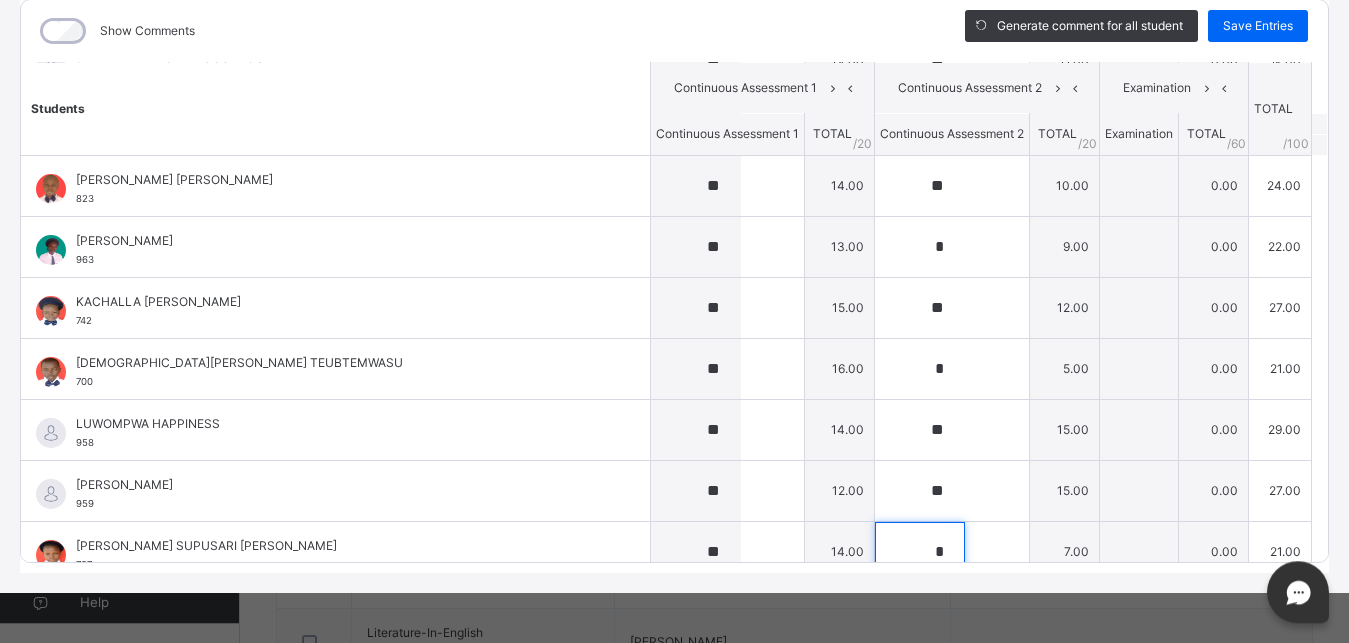 type on "*" 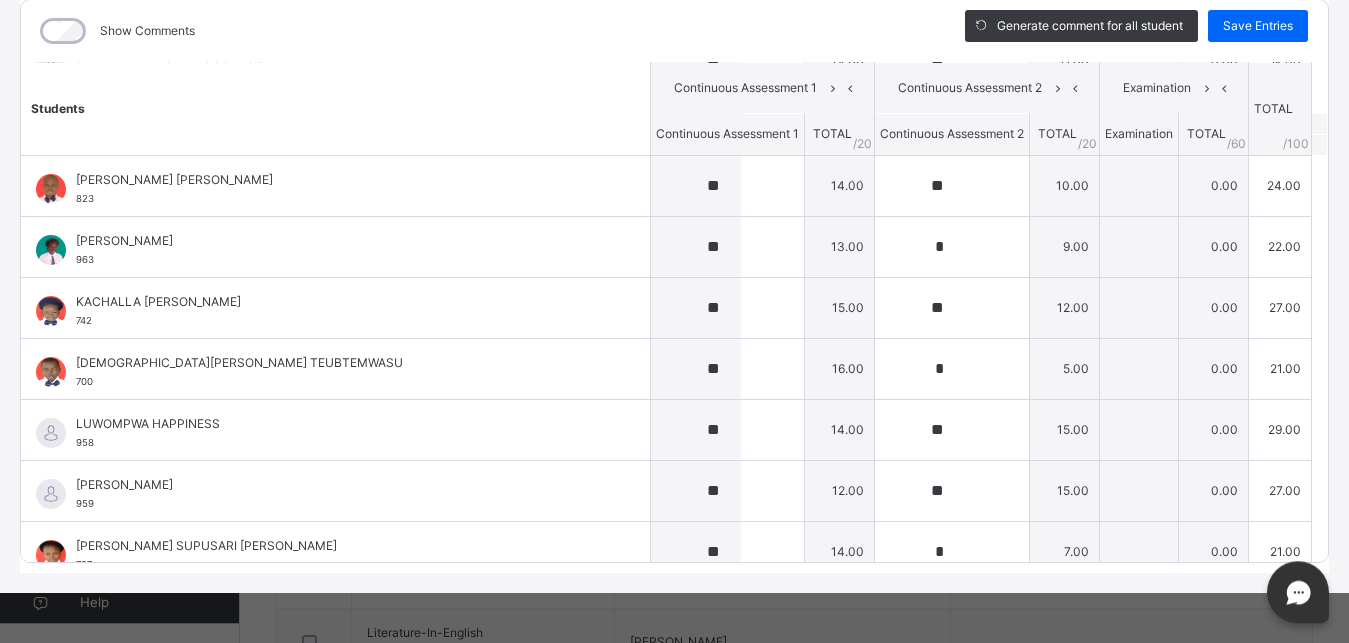 scroll, scrollTop: 1521, scrollLeft: 0, axis: vertical 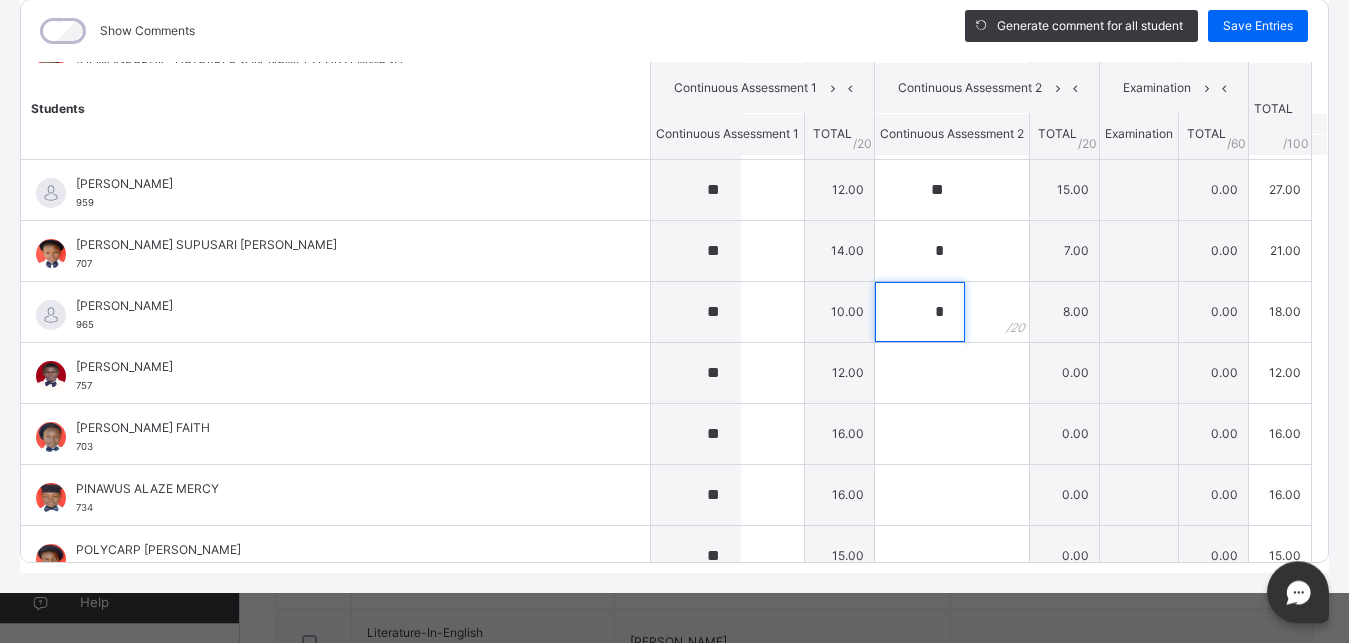 type on "*" 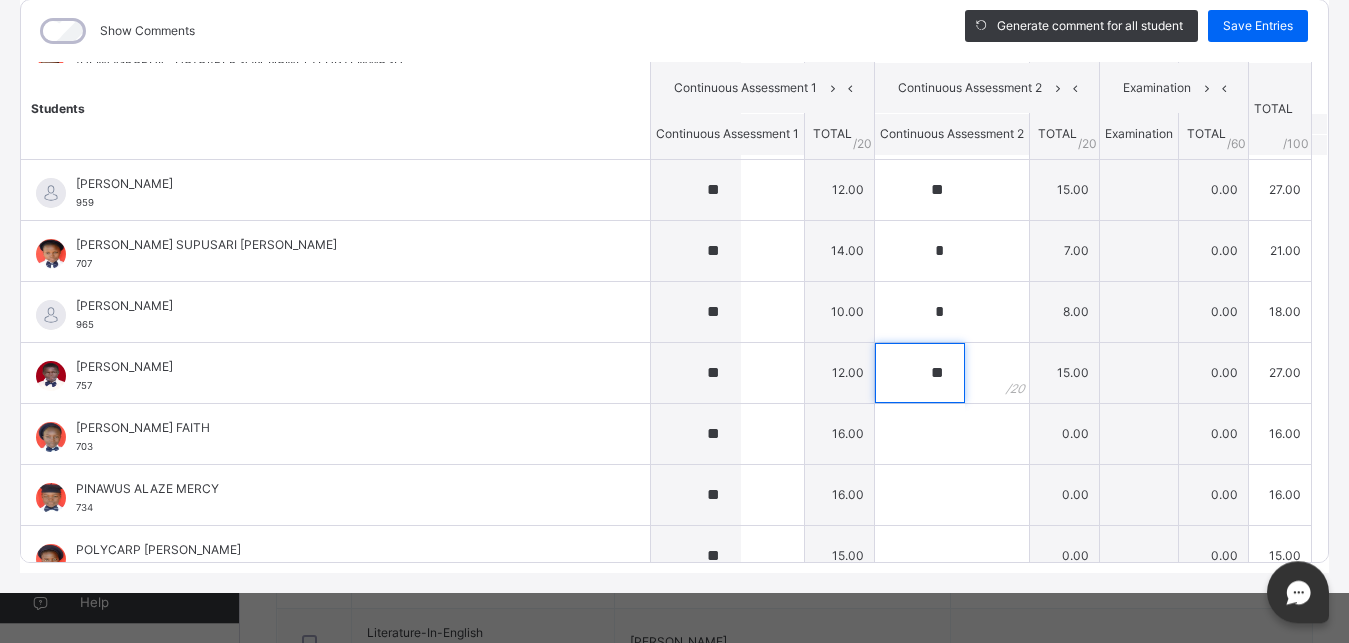 type on "**" 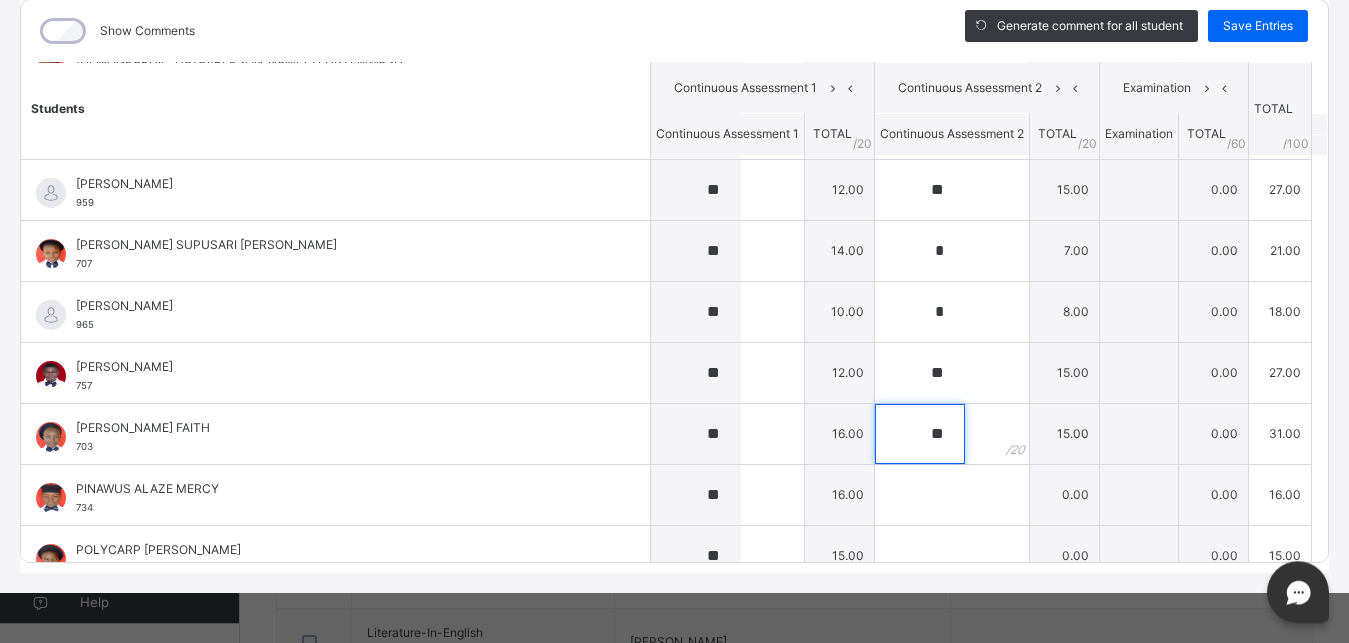 type on "**" 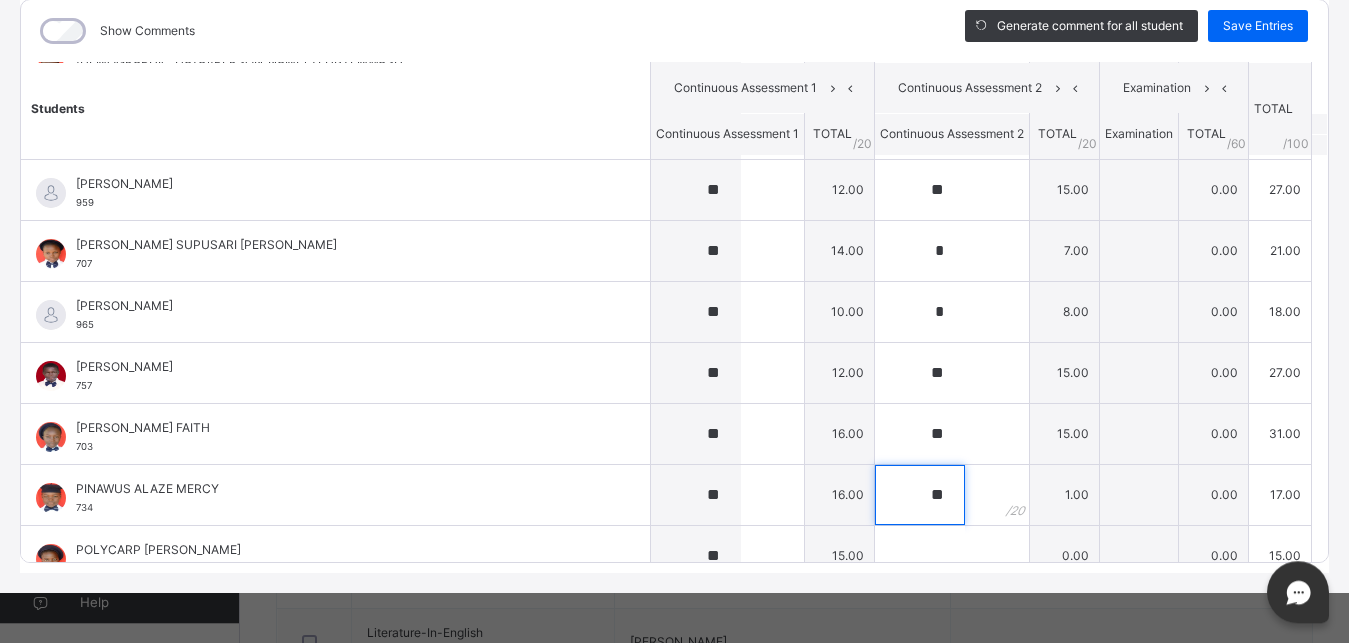 type on "**" 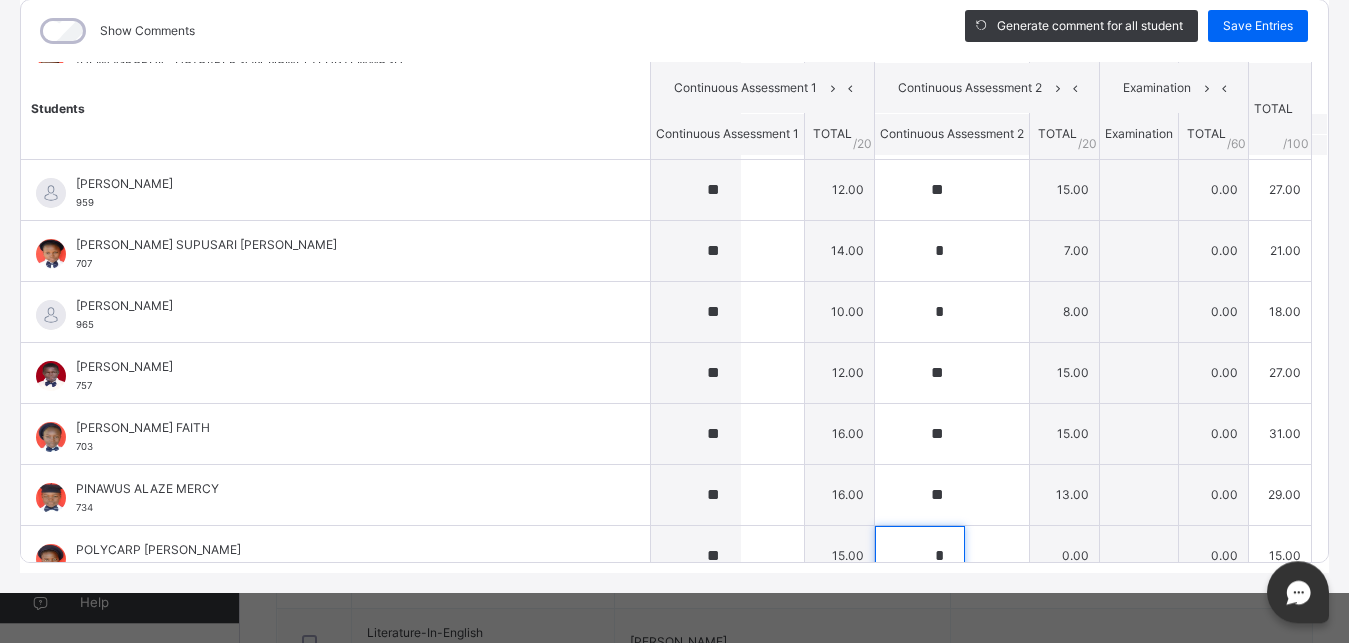 scroll, scrollTop: 1525, scrollLeft: 0, axis: vertical 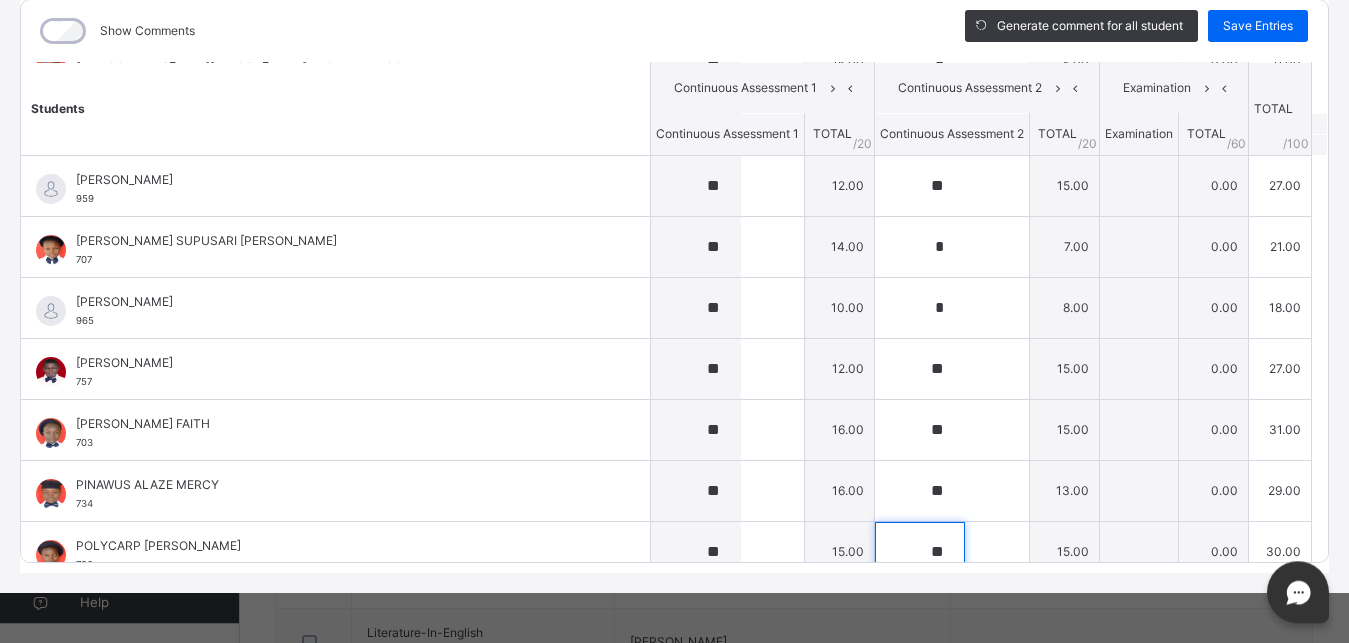 type on "**" 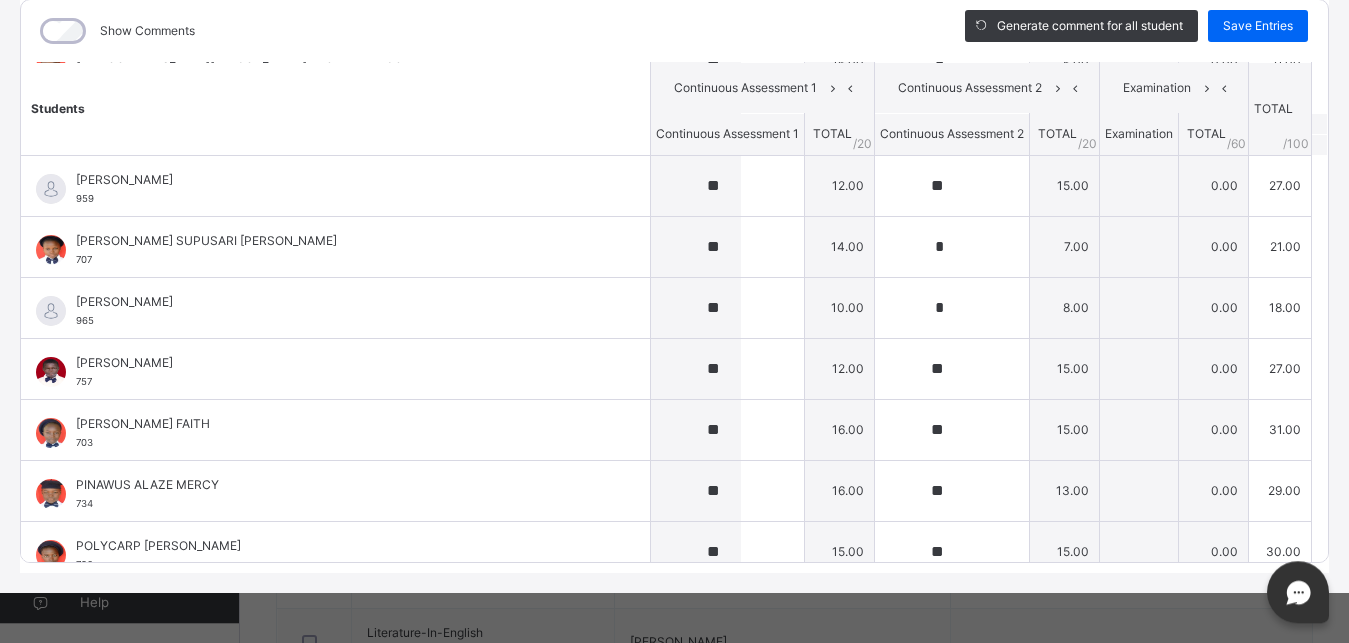 scroll, scrollTop: 1826, scrollLeft: 0, axis: vertical 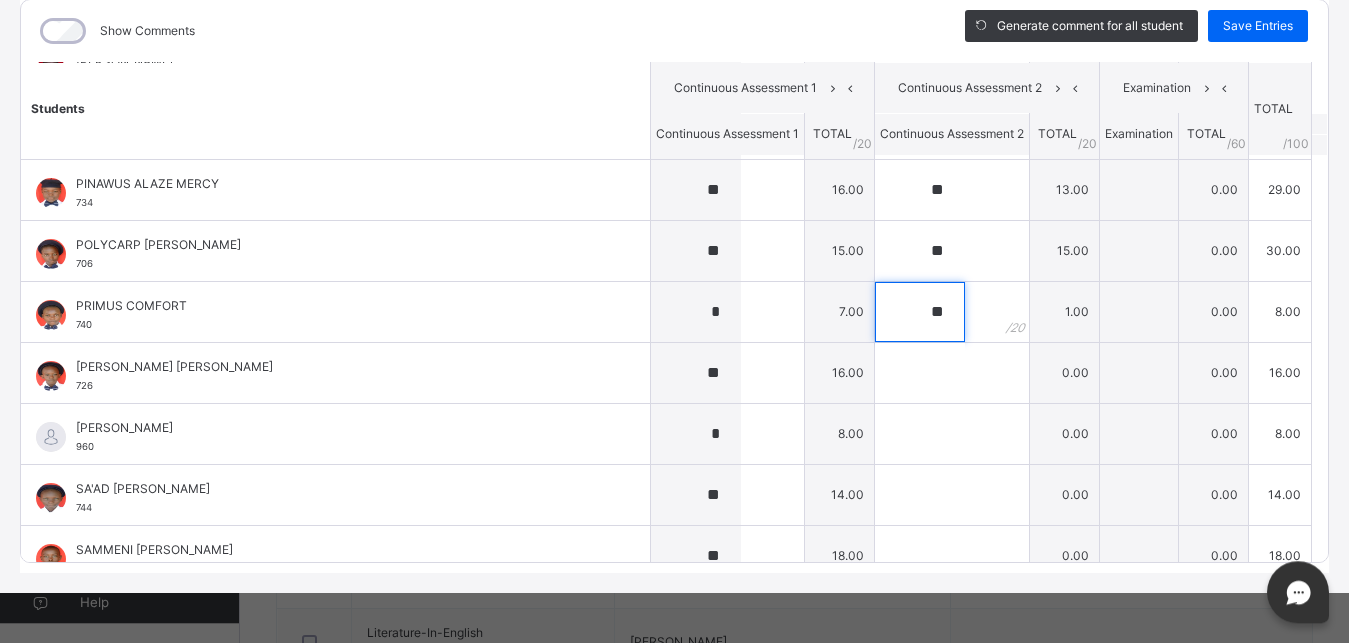 type on "**" 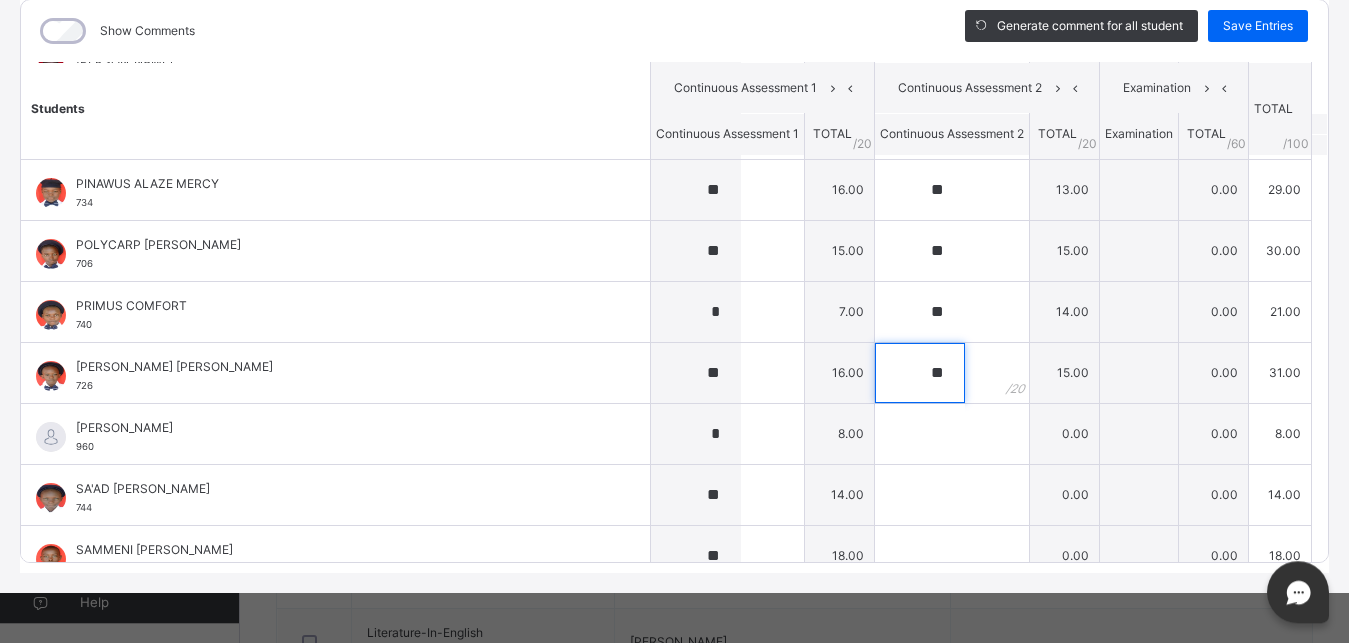 type on "**" 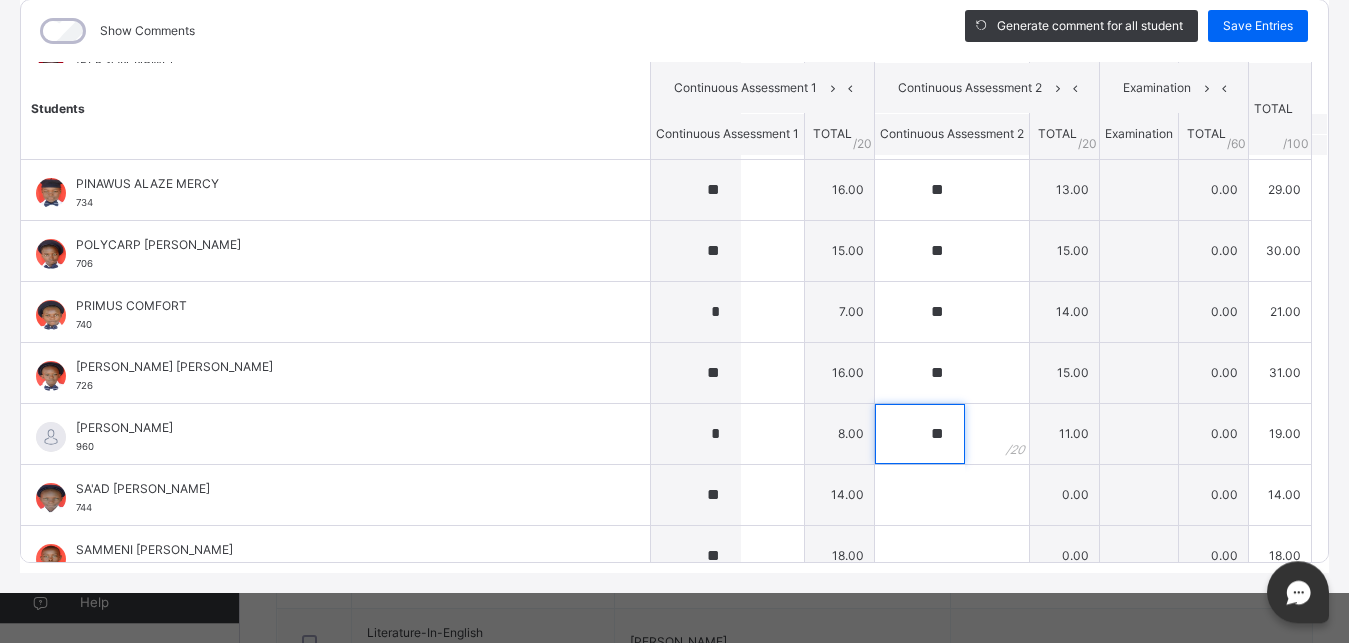 type on "**" 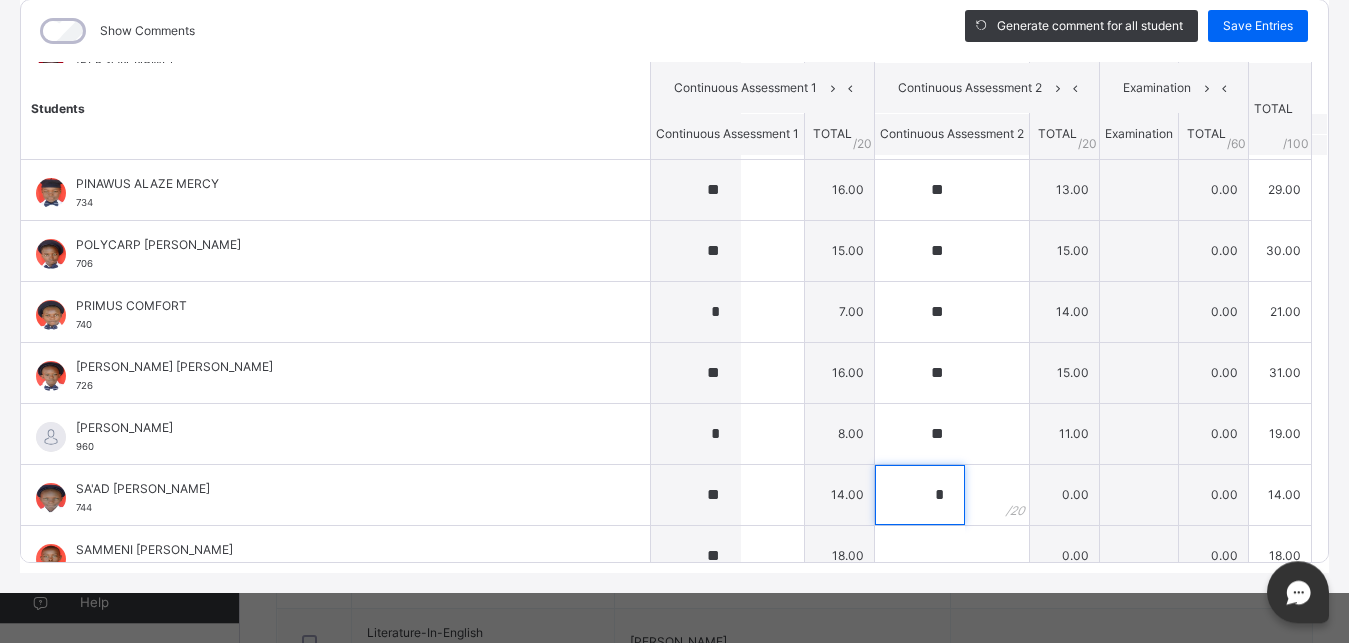 type on "*" 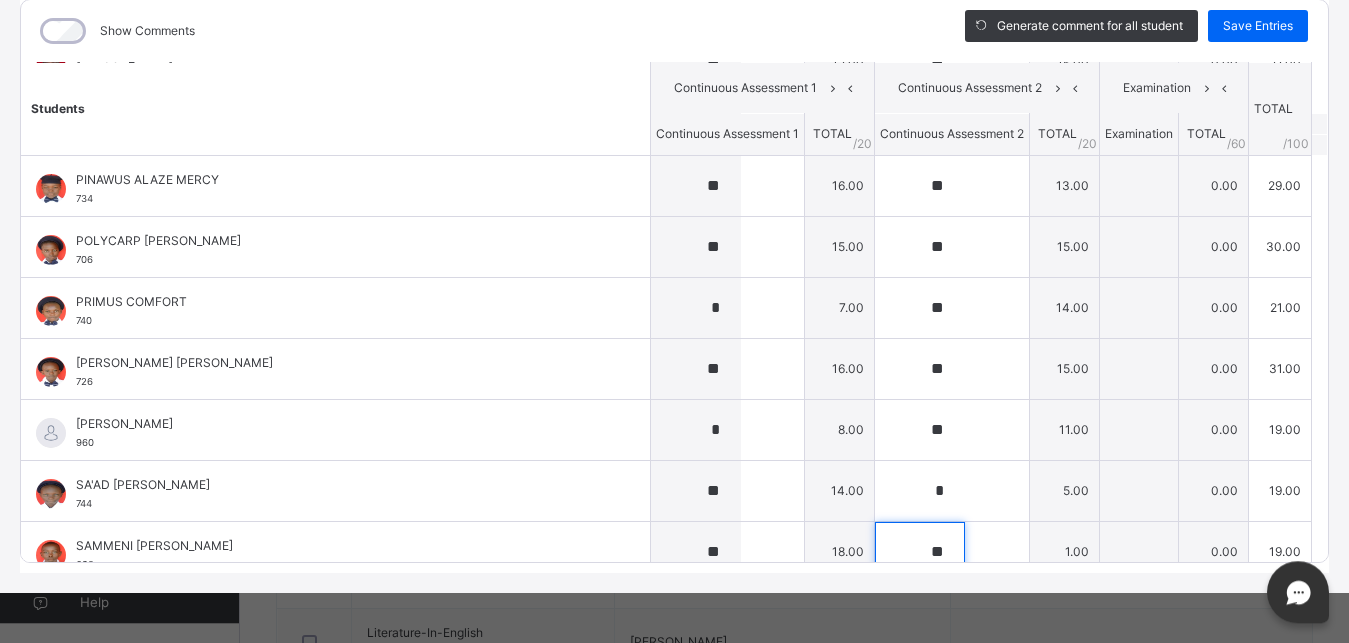 type on "**" 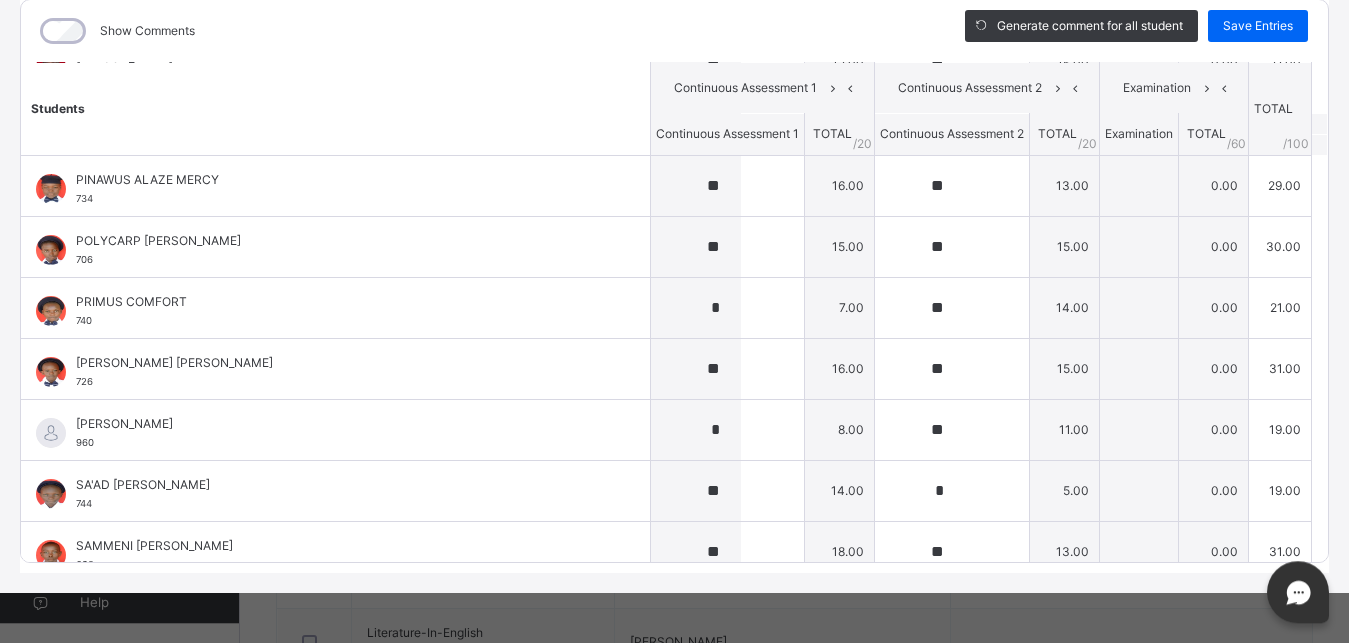 scroll, scrollTop: 2131, scrollLeft: 0, axis: vertical 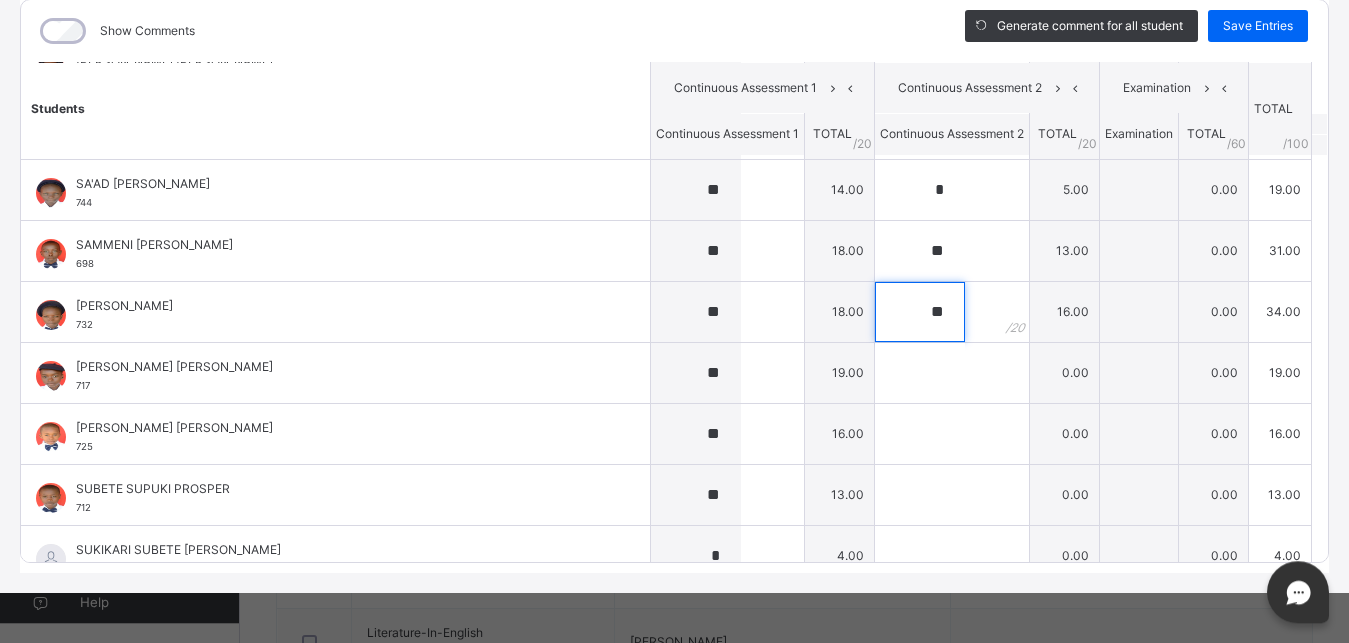 type on "**" 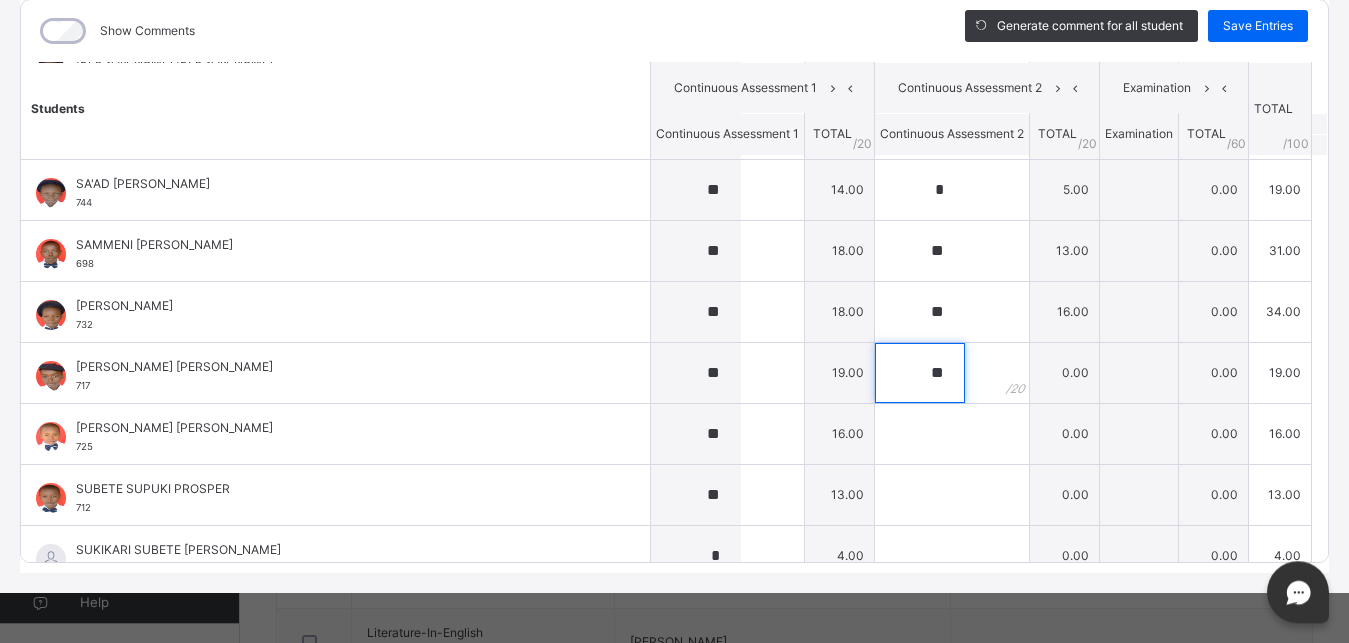 type on "**" 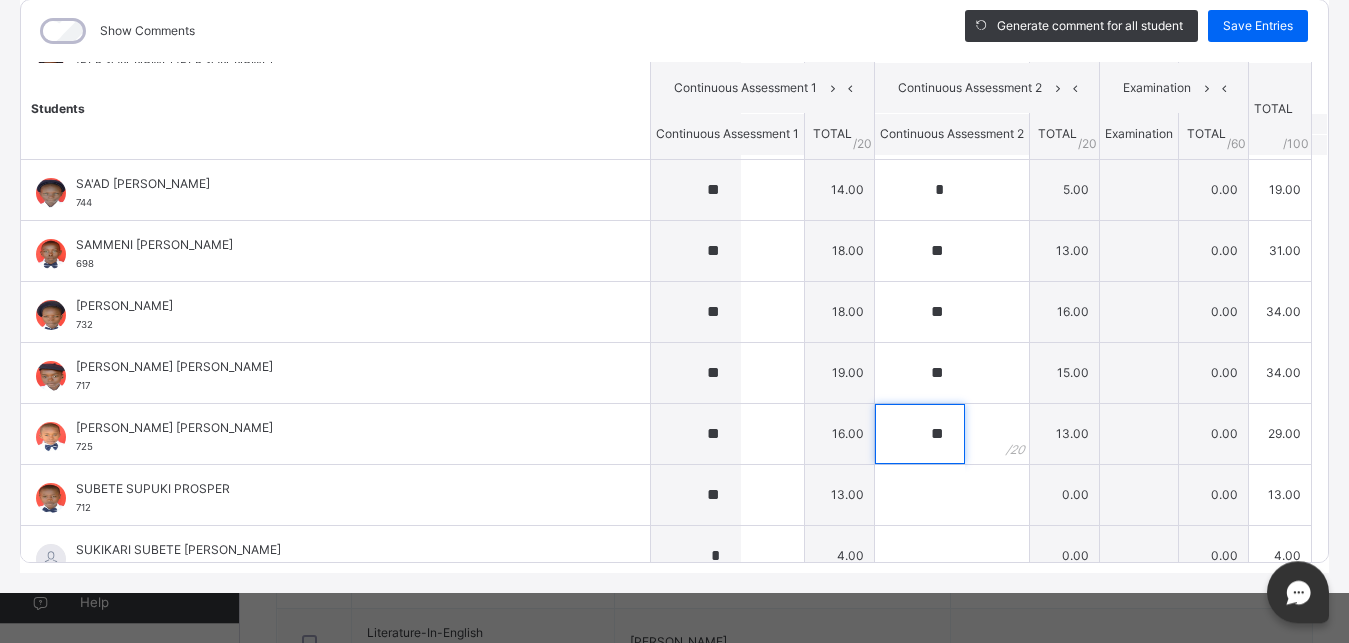 type on "**" 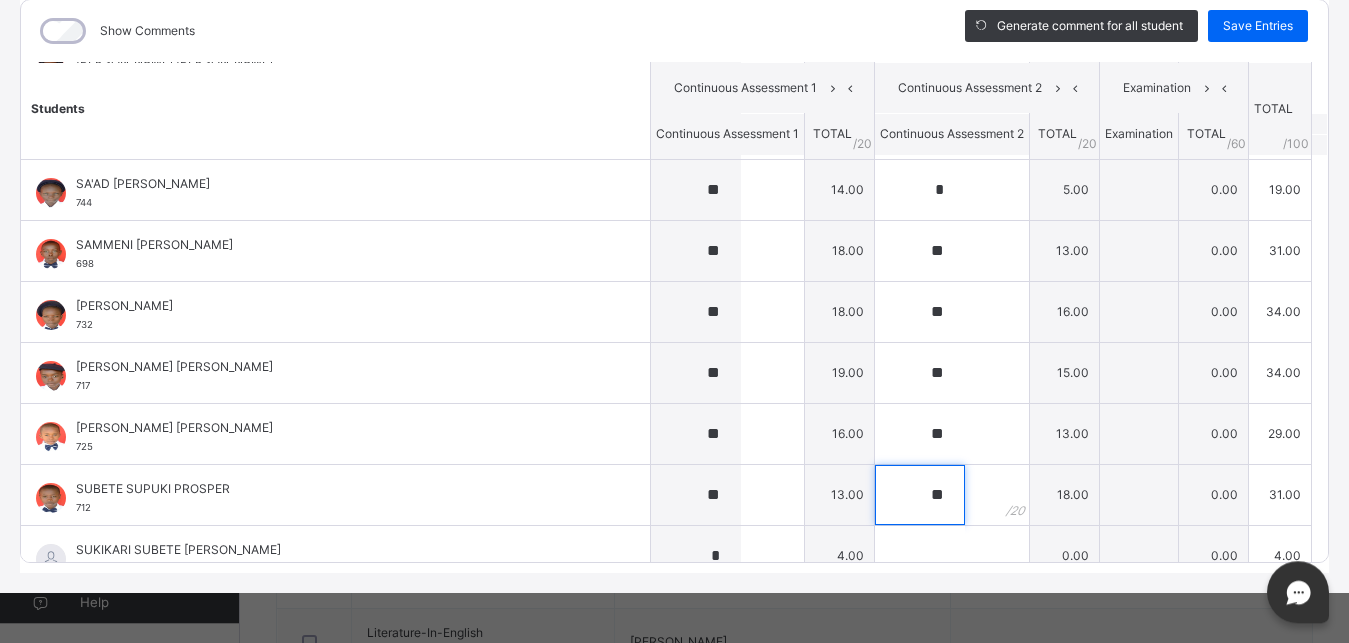 type on "**" 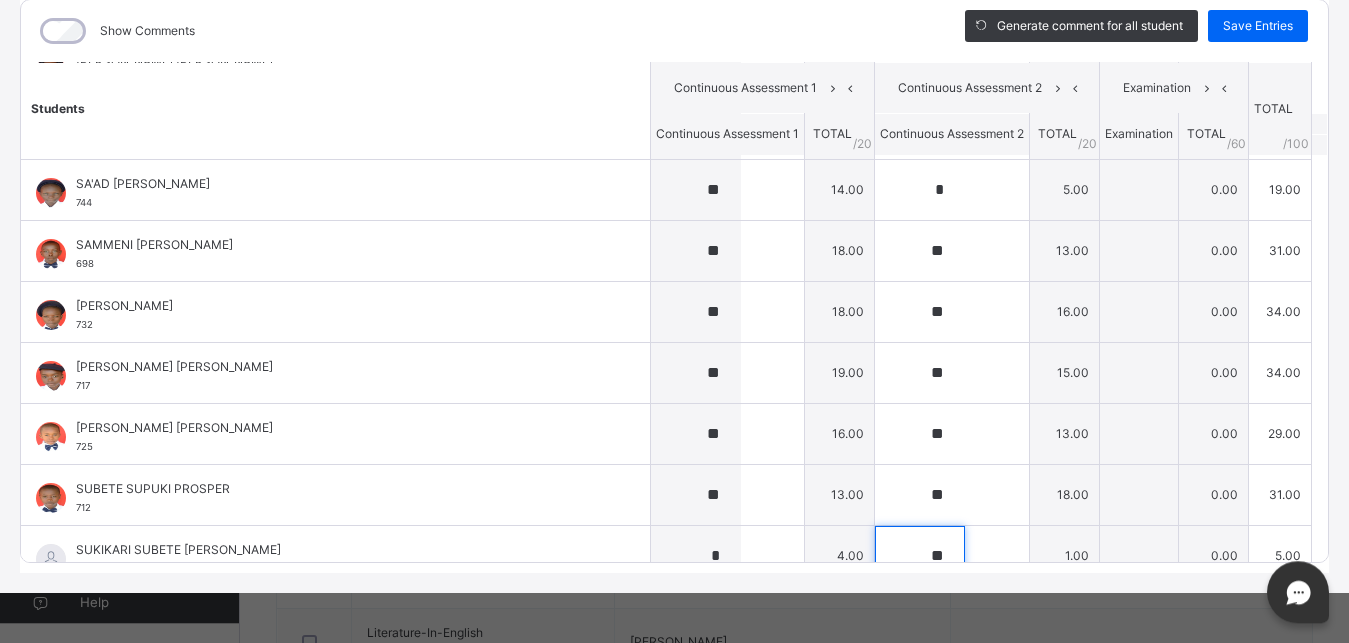 type on "**" 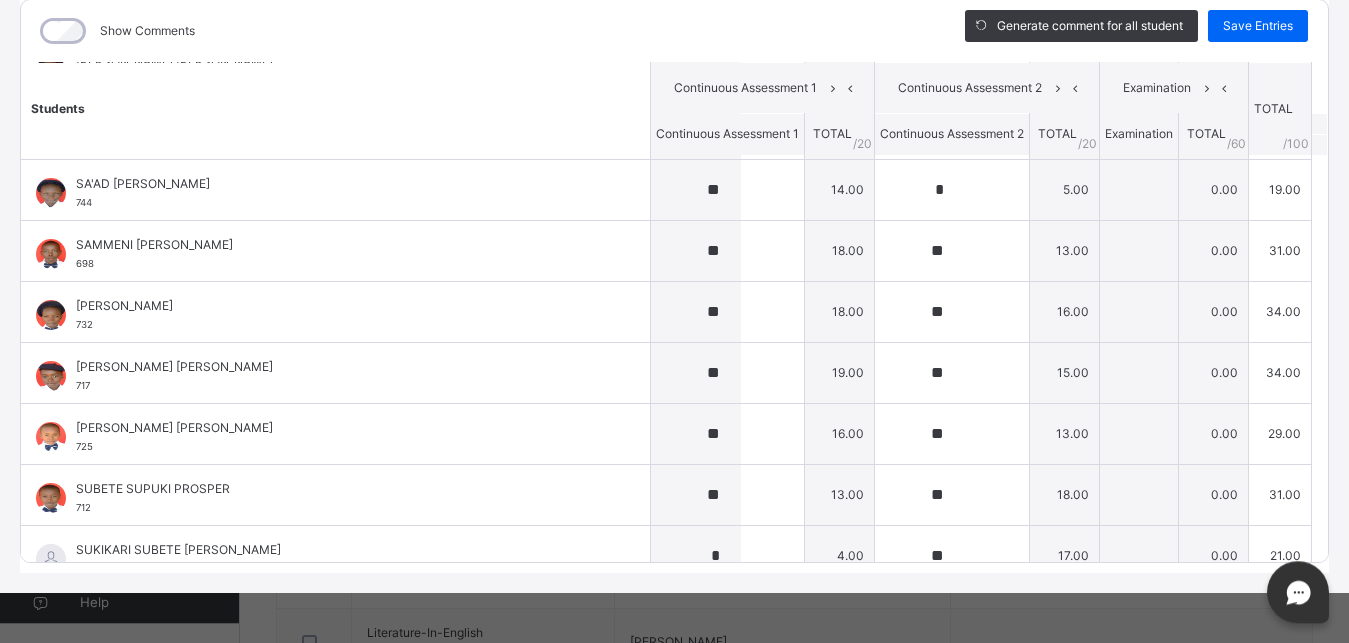 scroll, scrollTop: 2436, scrollLeft: 0, axis: vertical 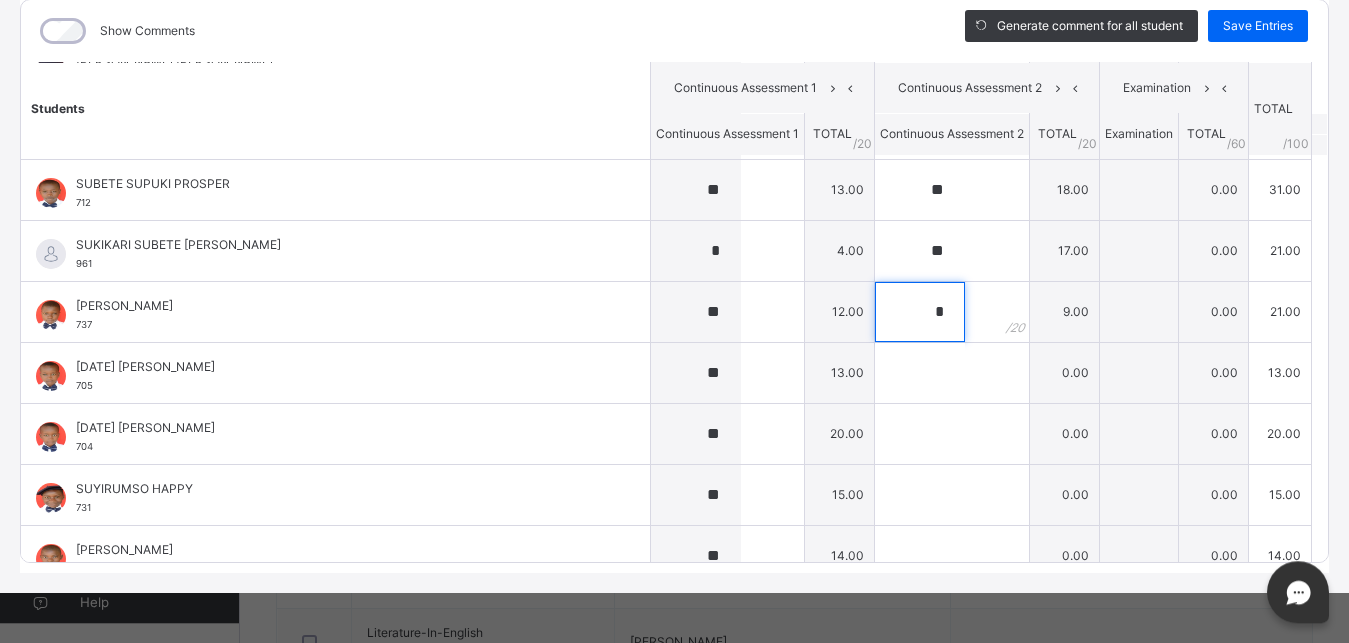 type on "*" 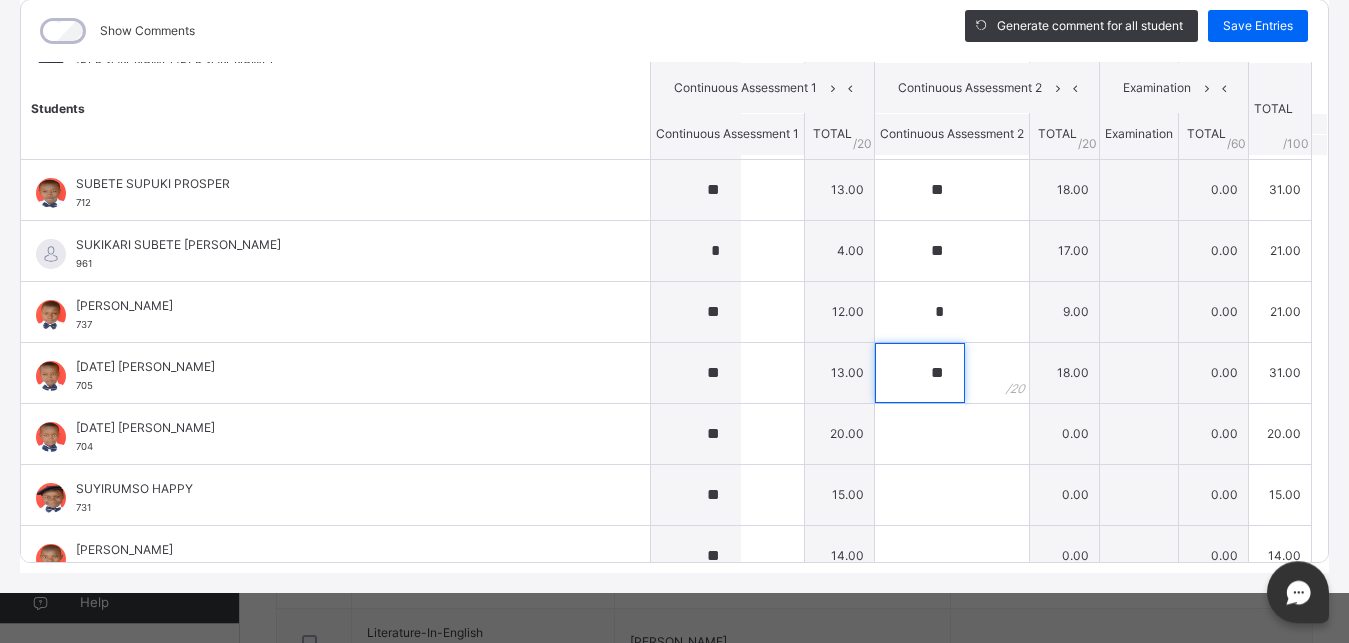 type on "**" 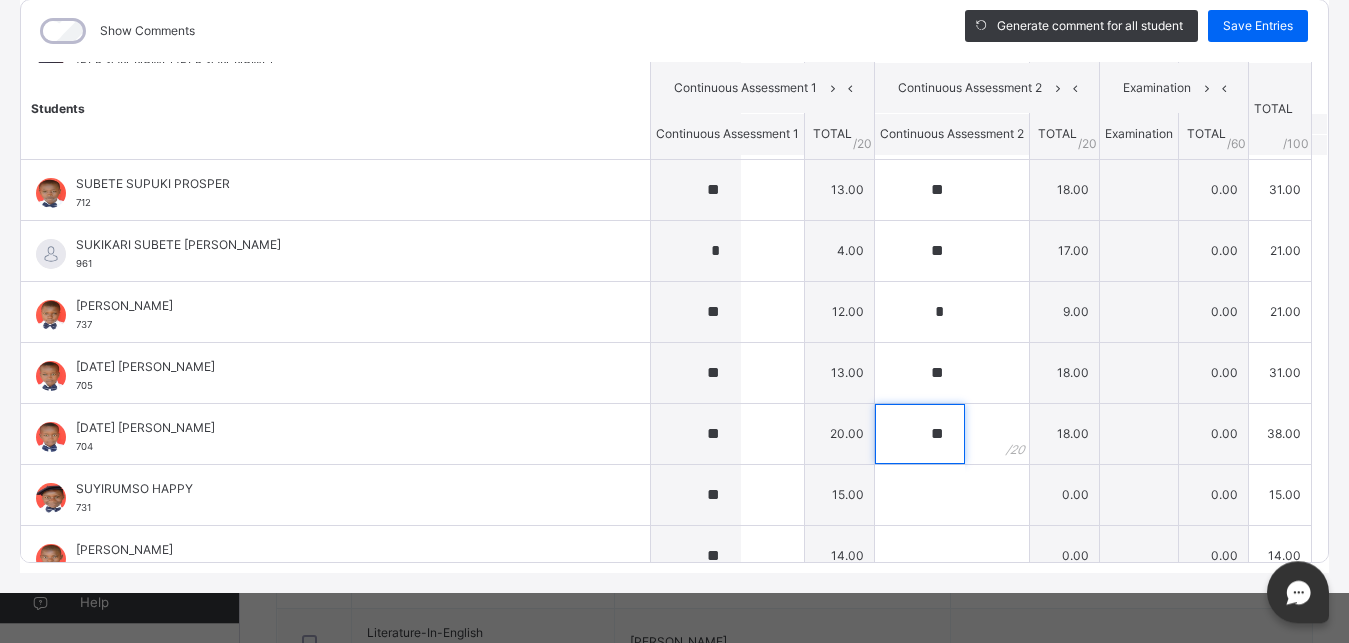 type on "**" 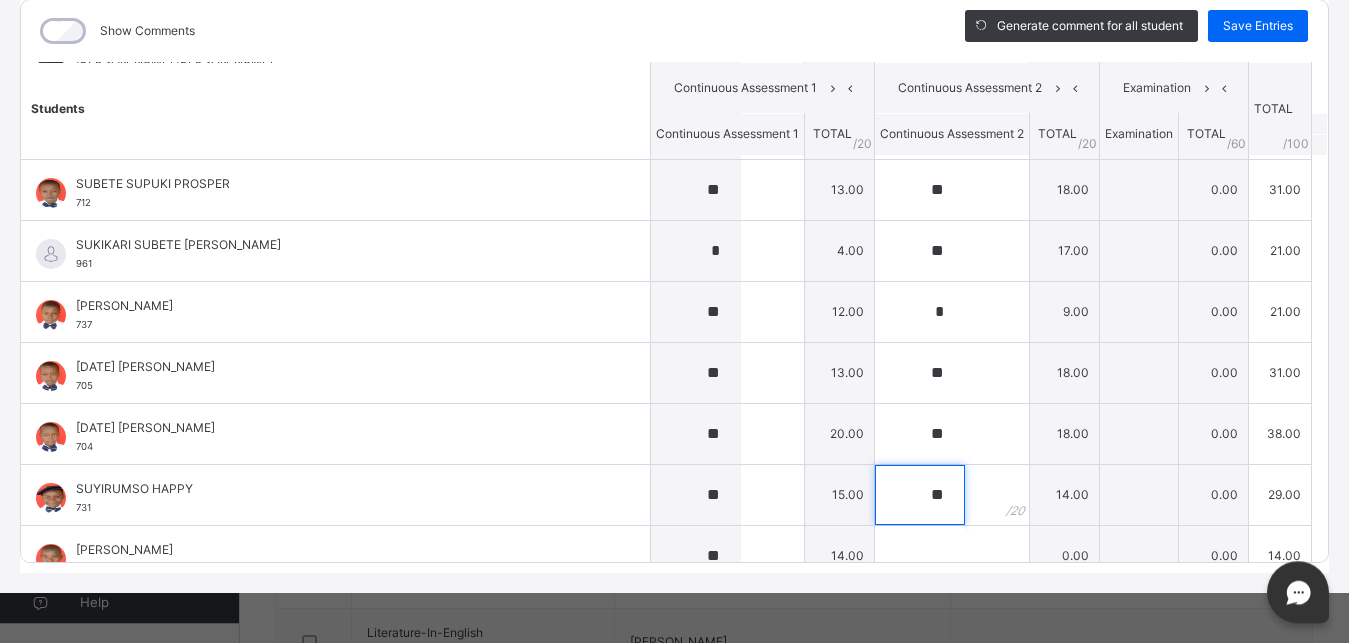 type on "**" 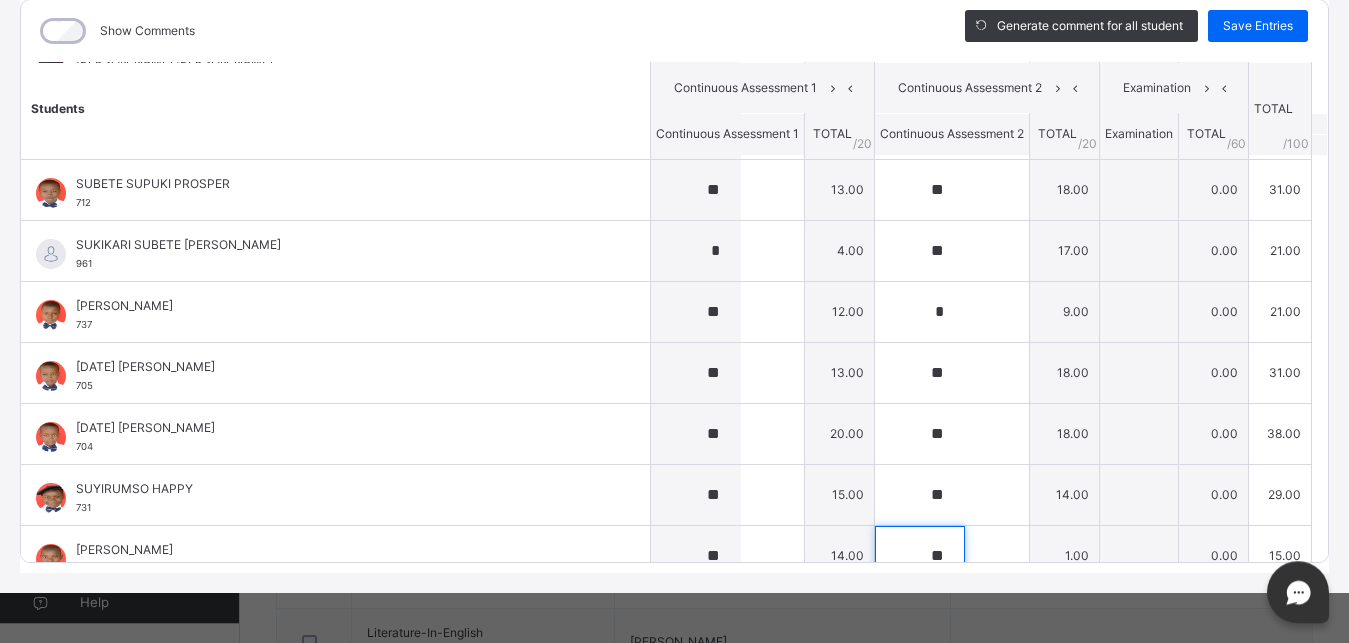 type on "**" 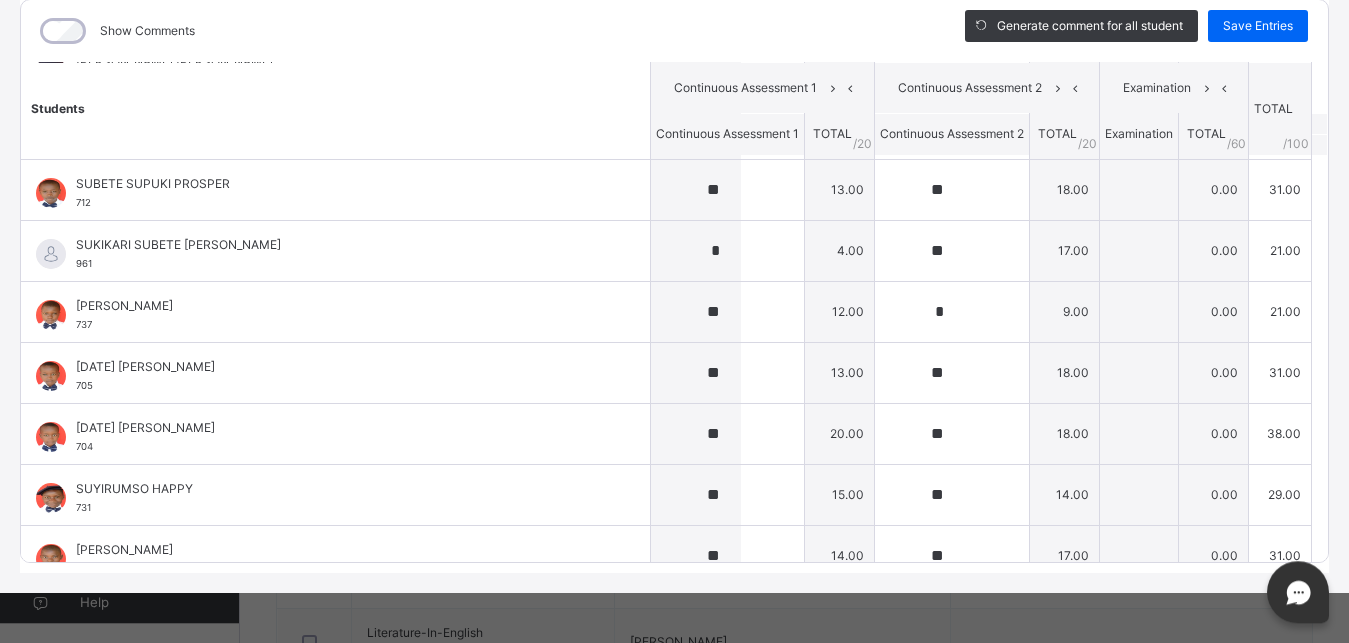 scroll, scrollTop: 2583, scrollLeft: 0, axis: vertical 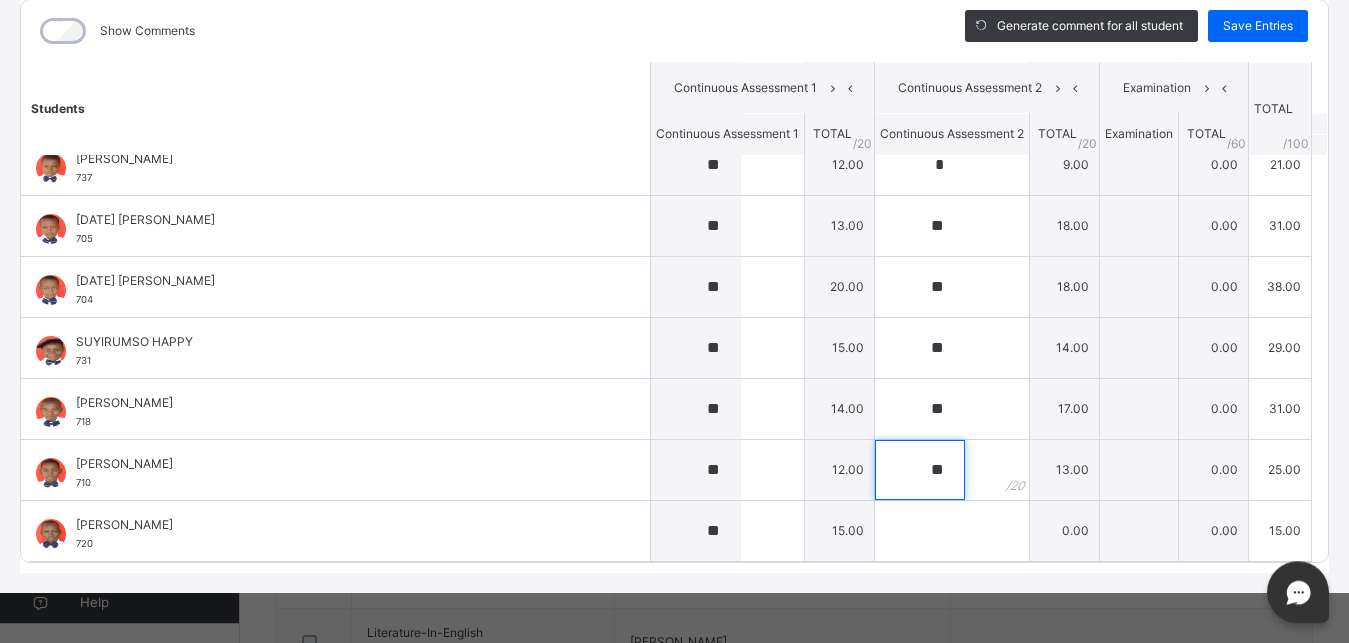 type on "**" 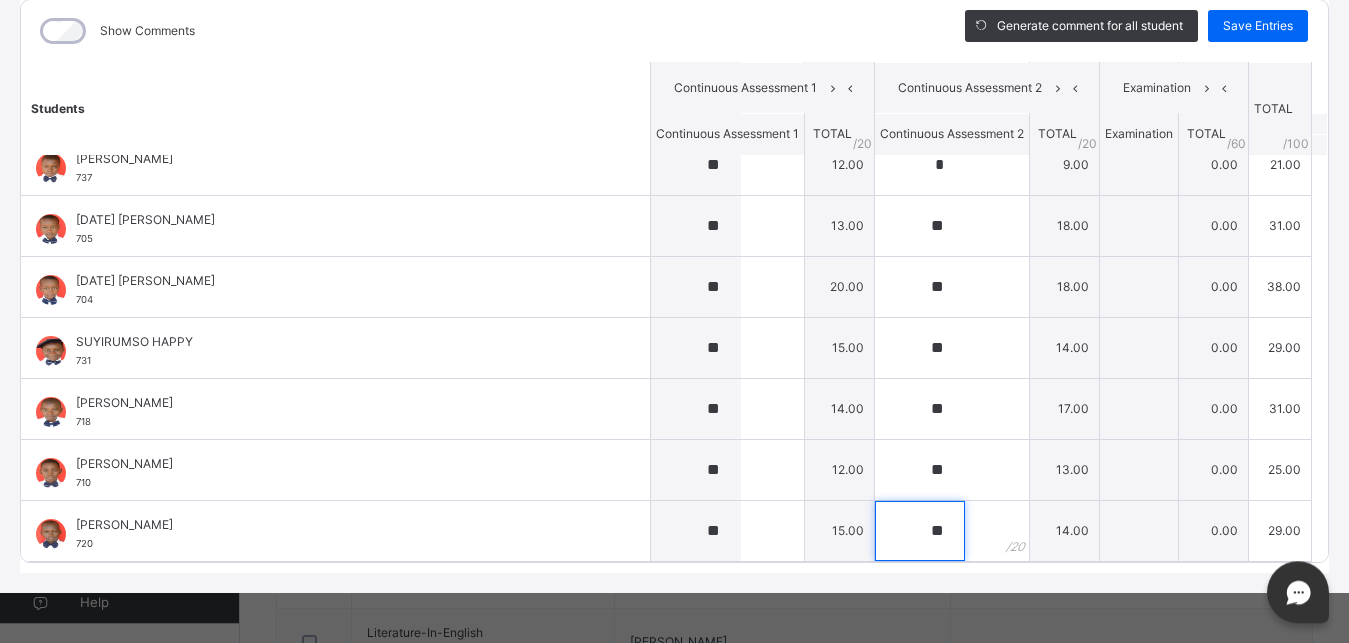 type on "**" 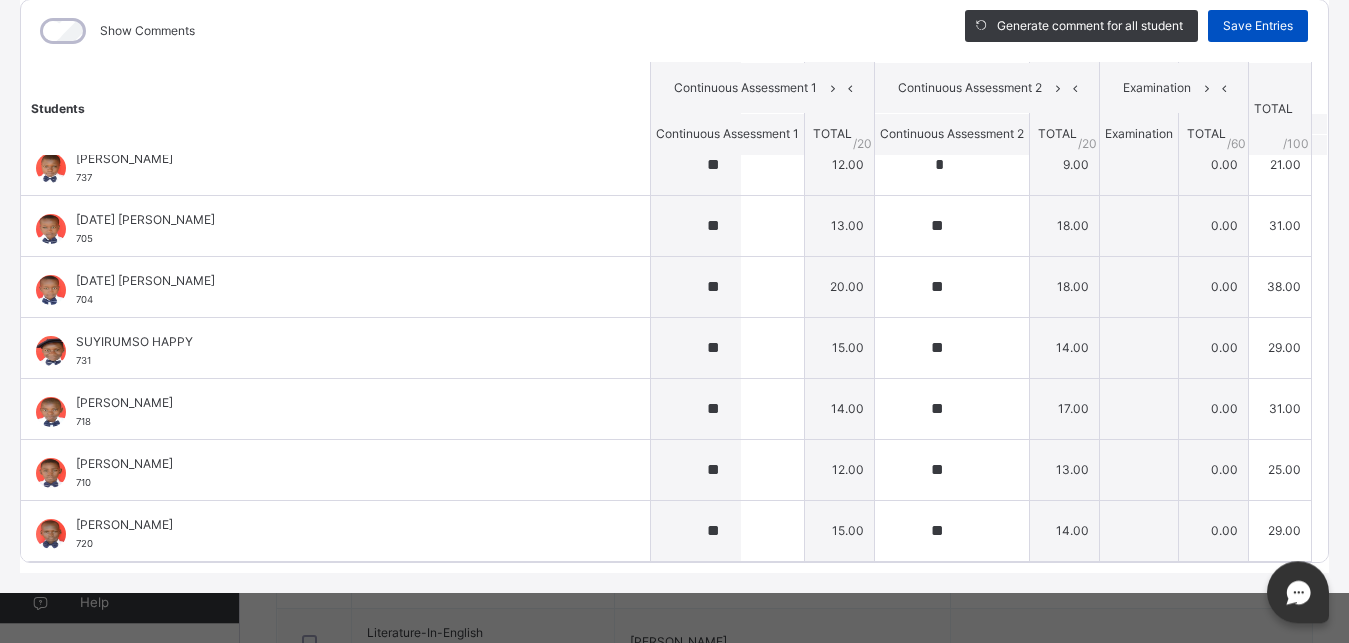 click on "Save Entries" at bounding box center [1258, 26] 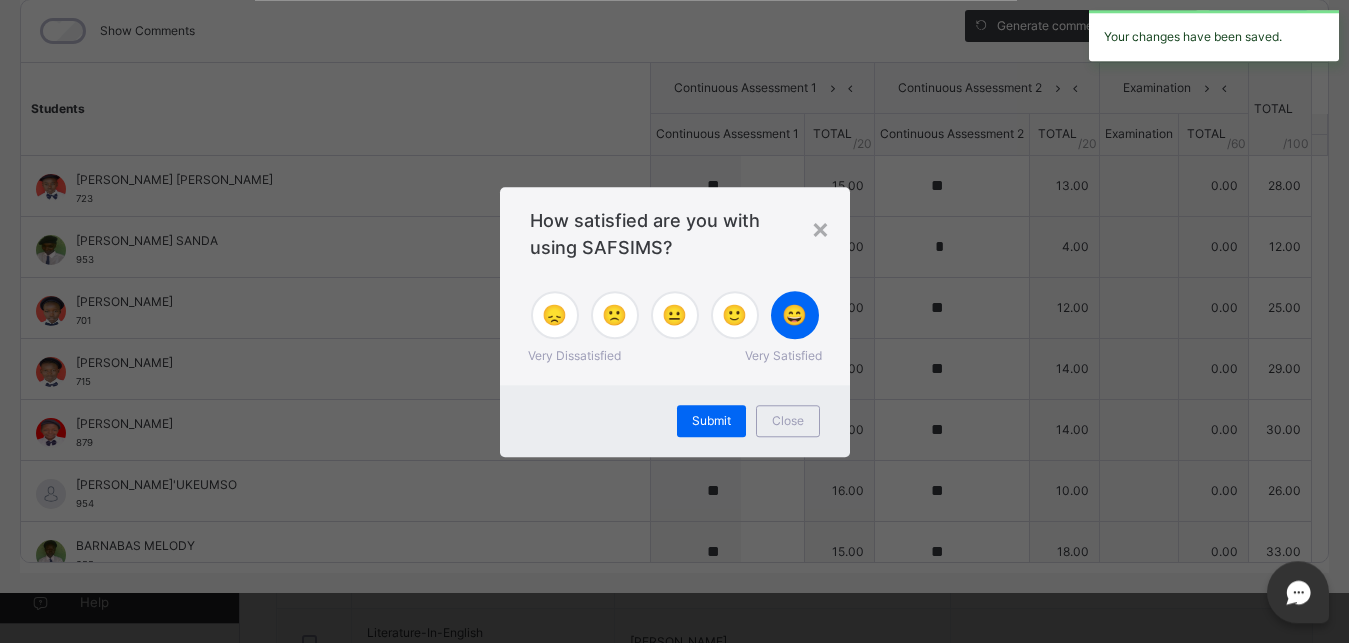 click on "😄" at bounding box center (794, 315) 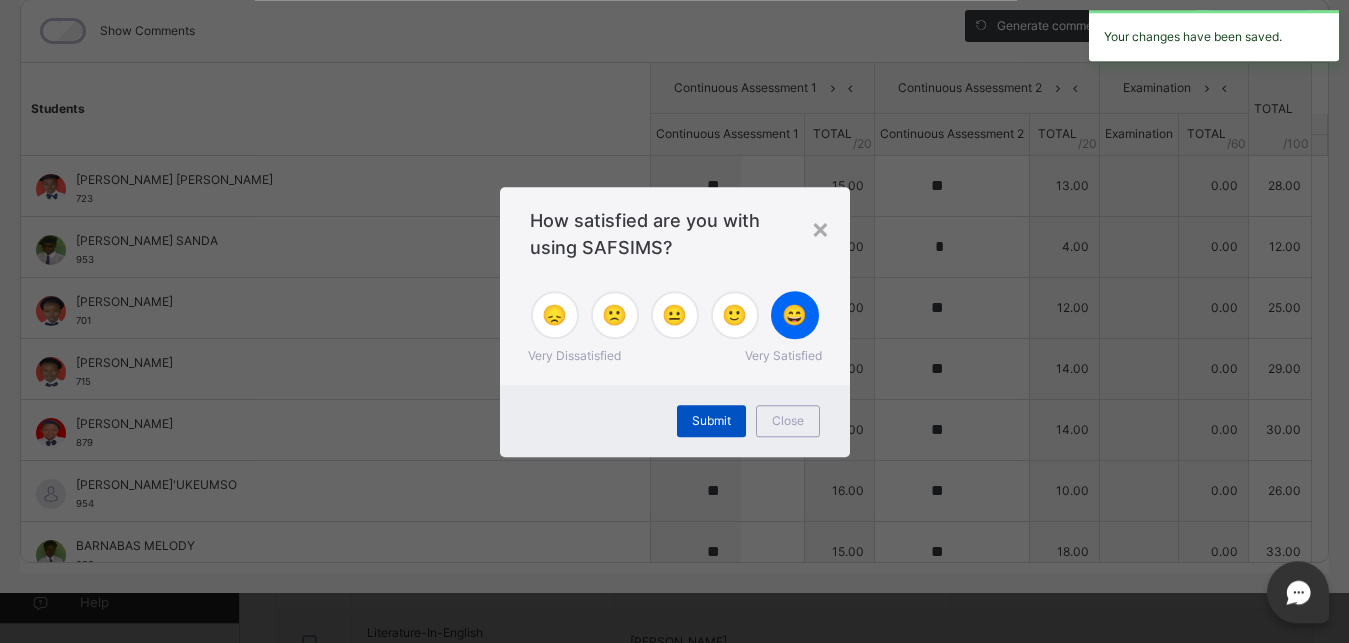 click on "Submit" at bounding box center [711, 421] 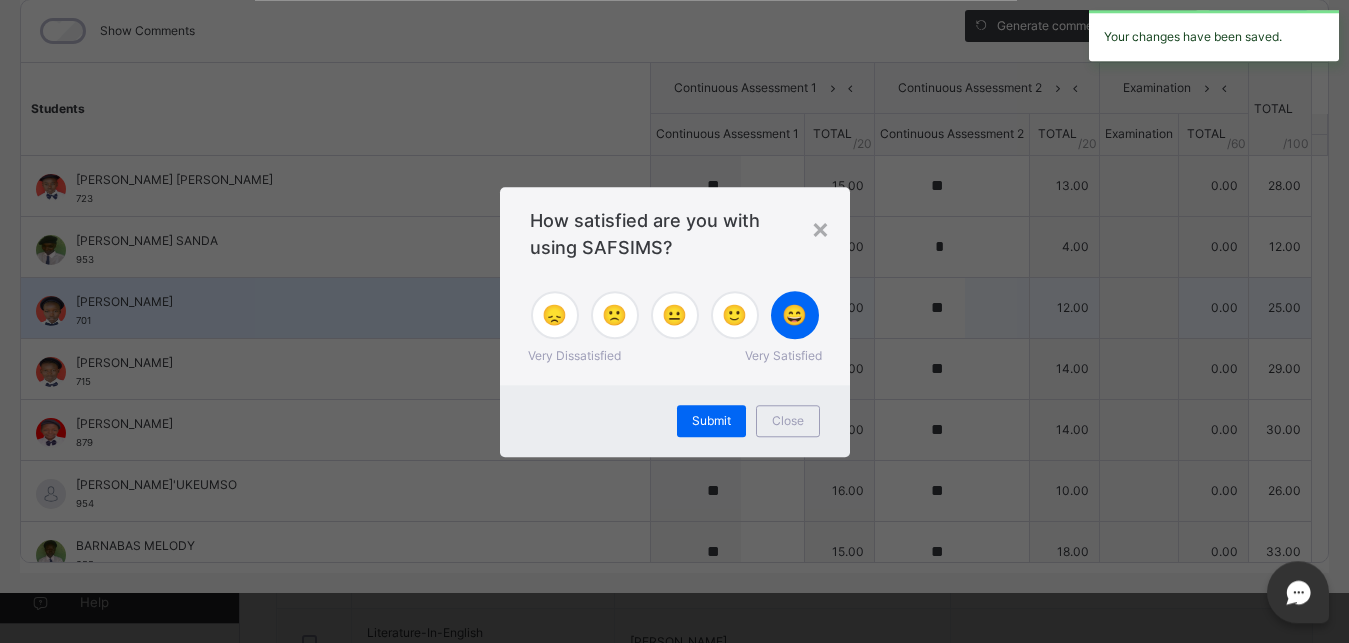 click on "**" at bounding box center [727, 369] 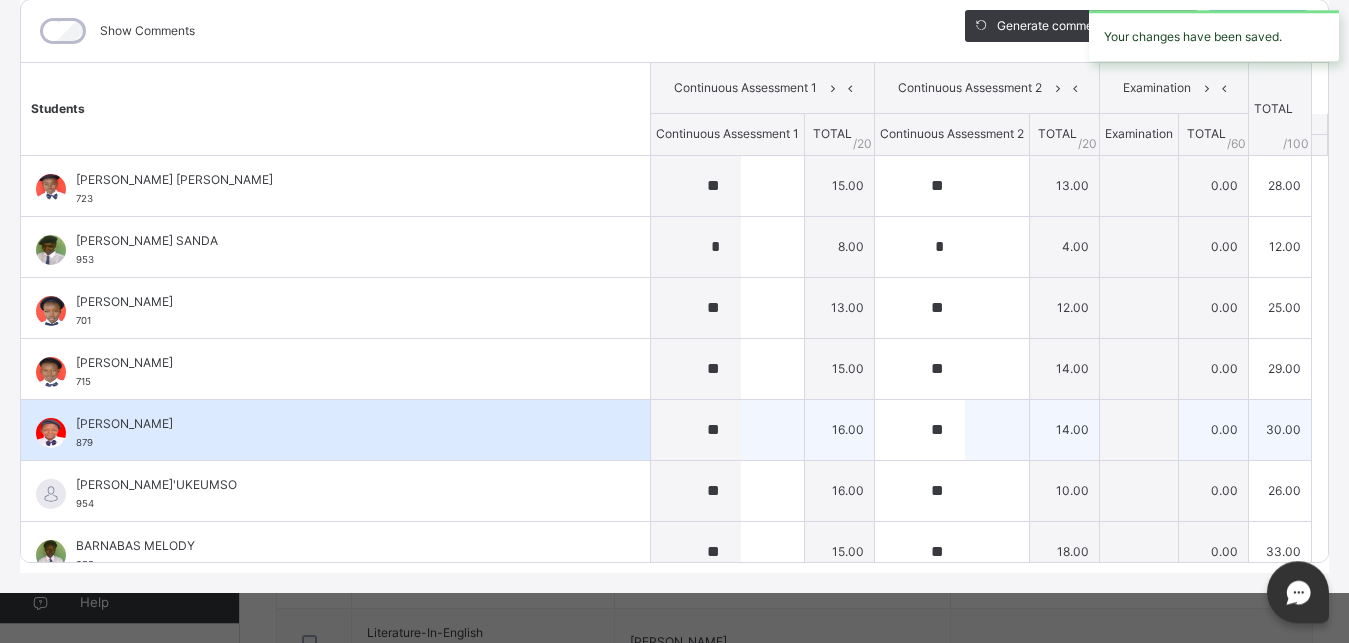 click on "**" at bounding box center [727, 430] 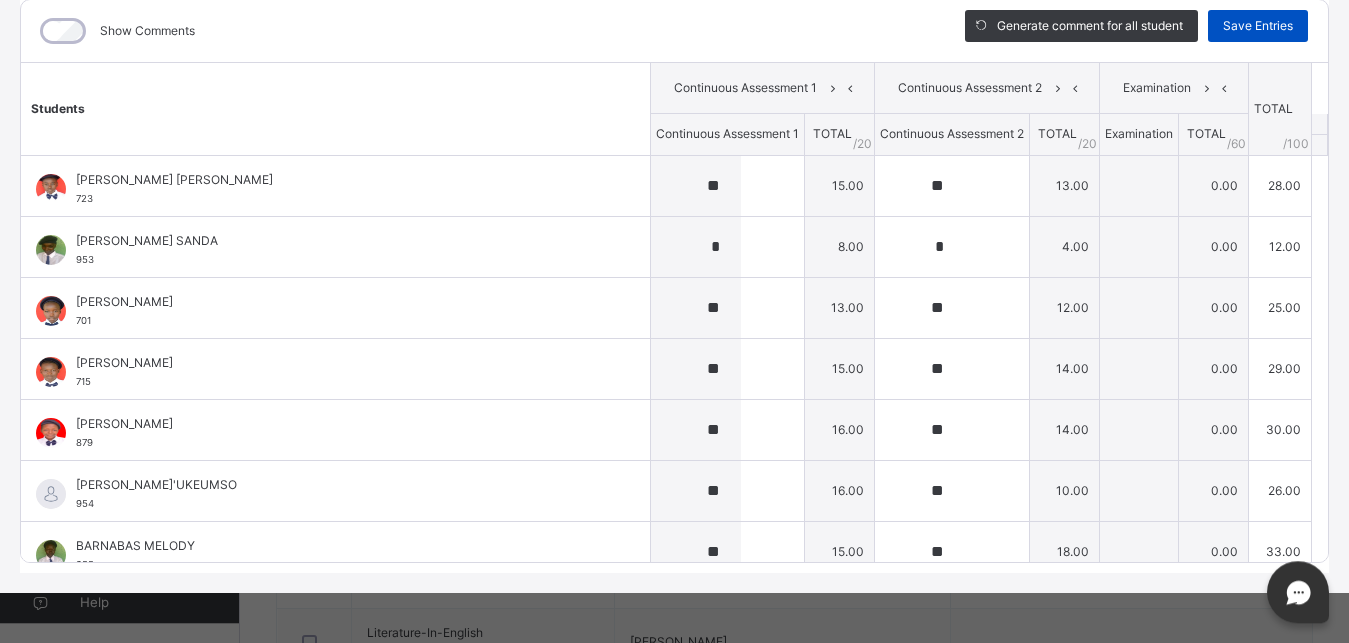 click on "Save Entries" at bounding box center (1258, 26) 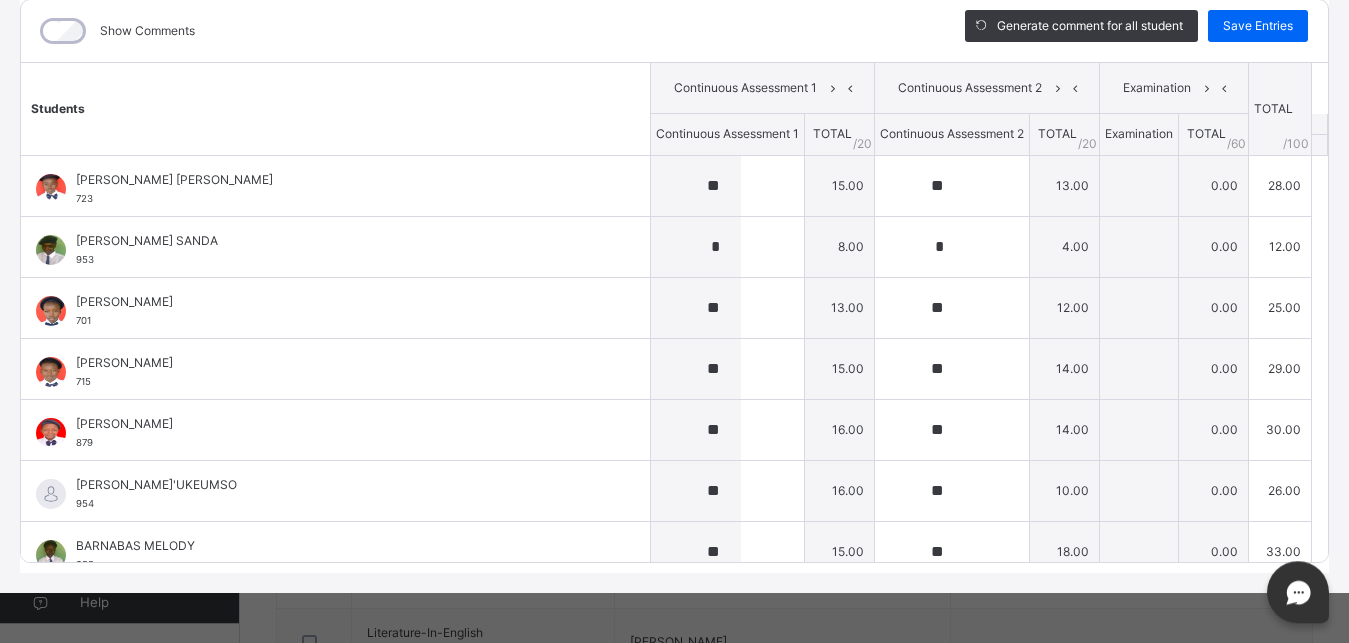type on "**" 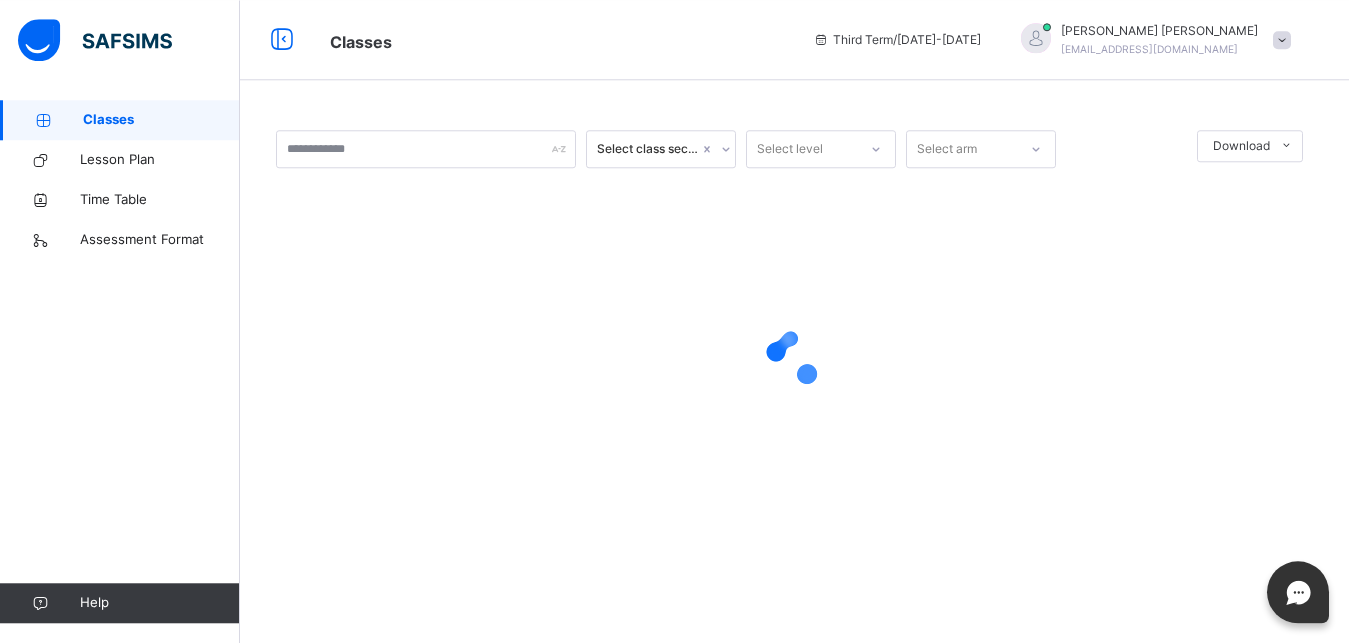 scroll, scrollTop: 0, scrollLeft: 0, axis: both 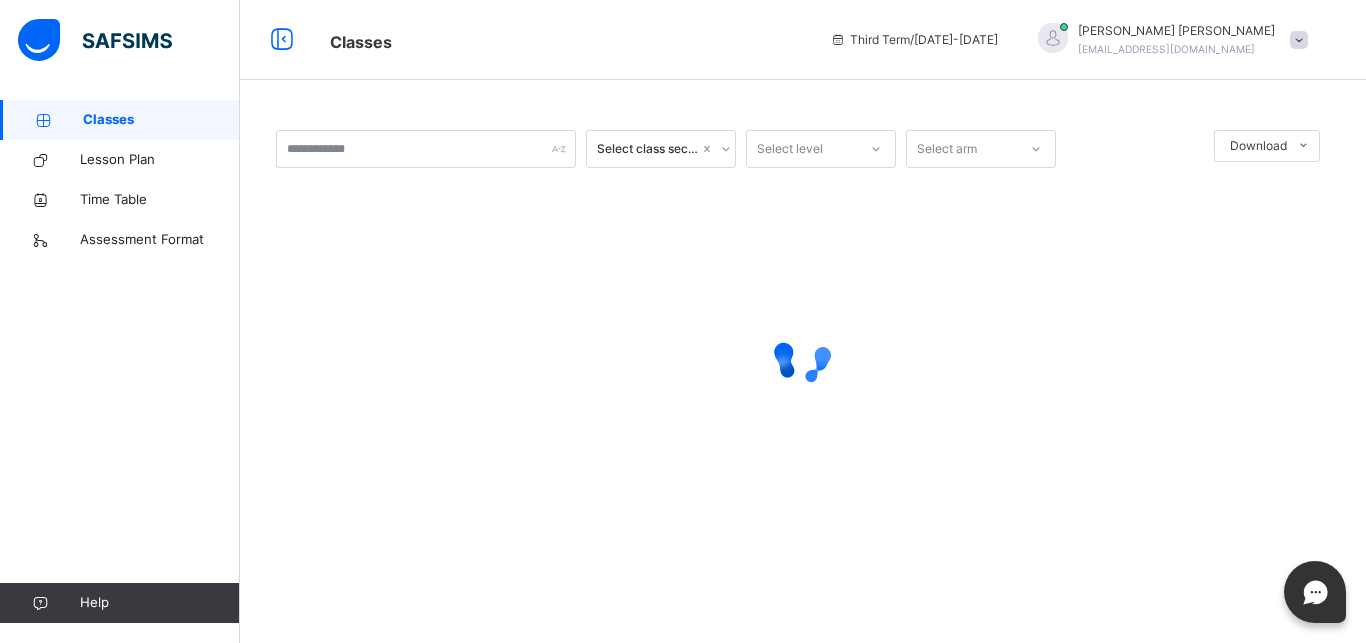 click on "Classes" at bounding box center (161, 120) 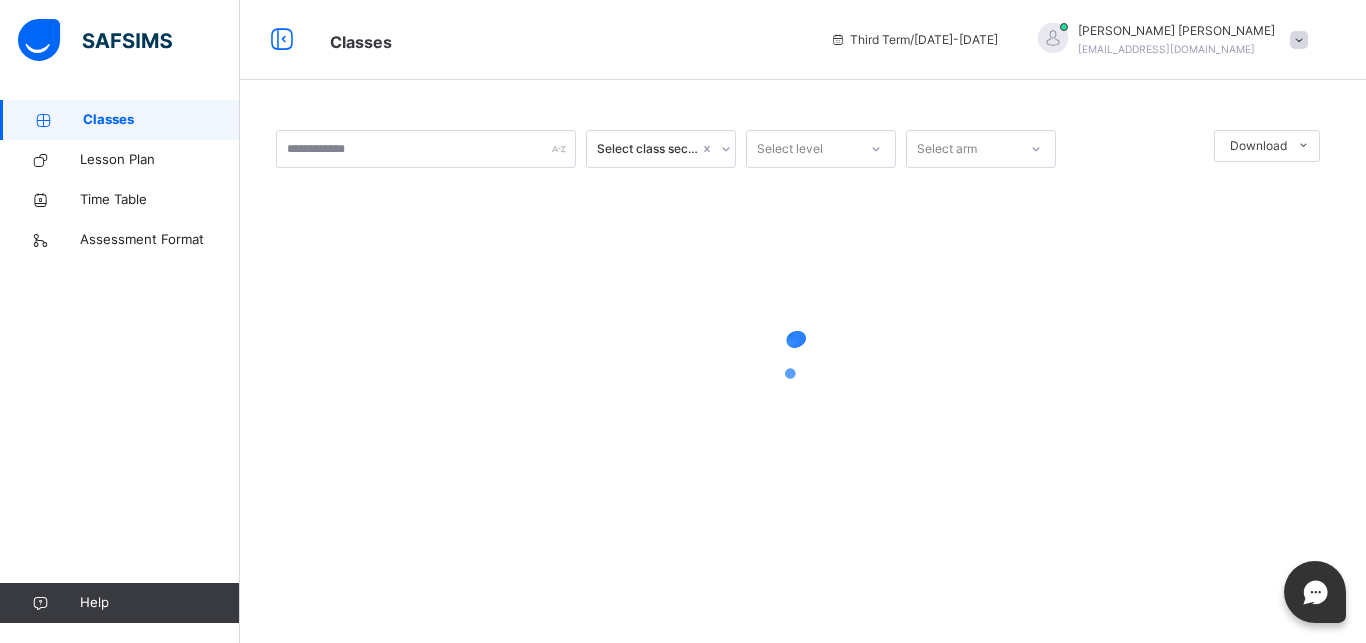 click on "Classes" at bounding box center (161, 120) 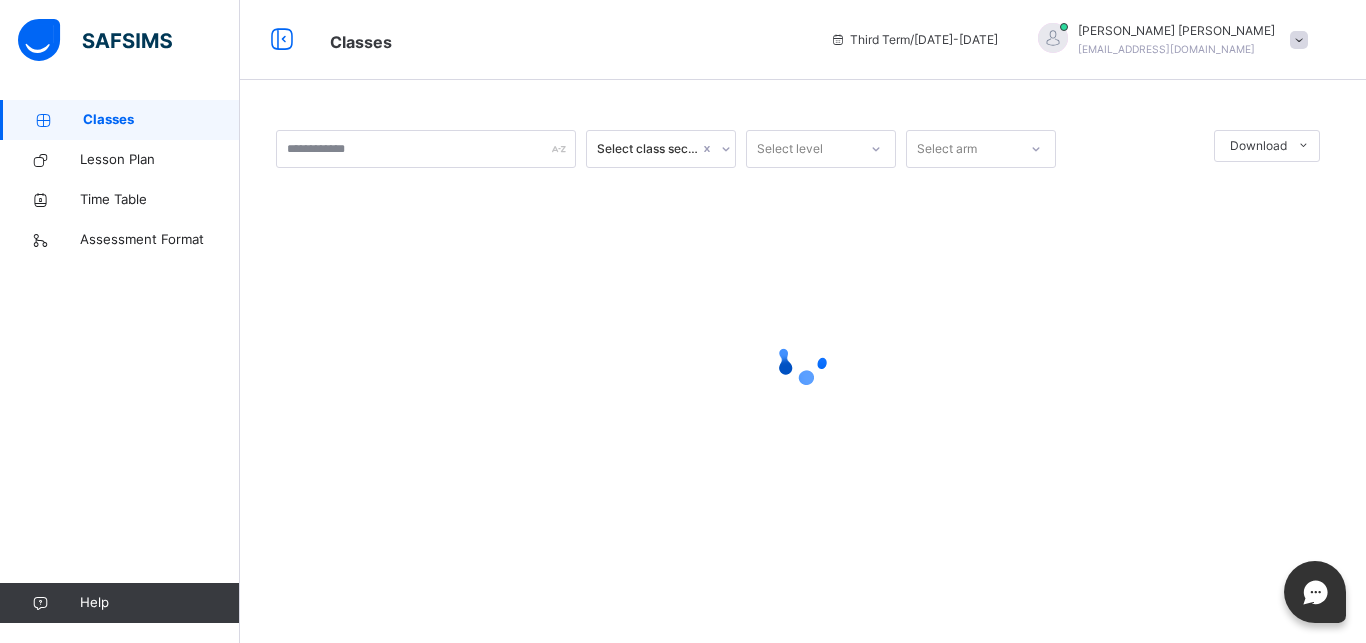 click on "Classes" at bounding box center [161, 120] 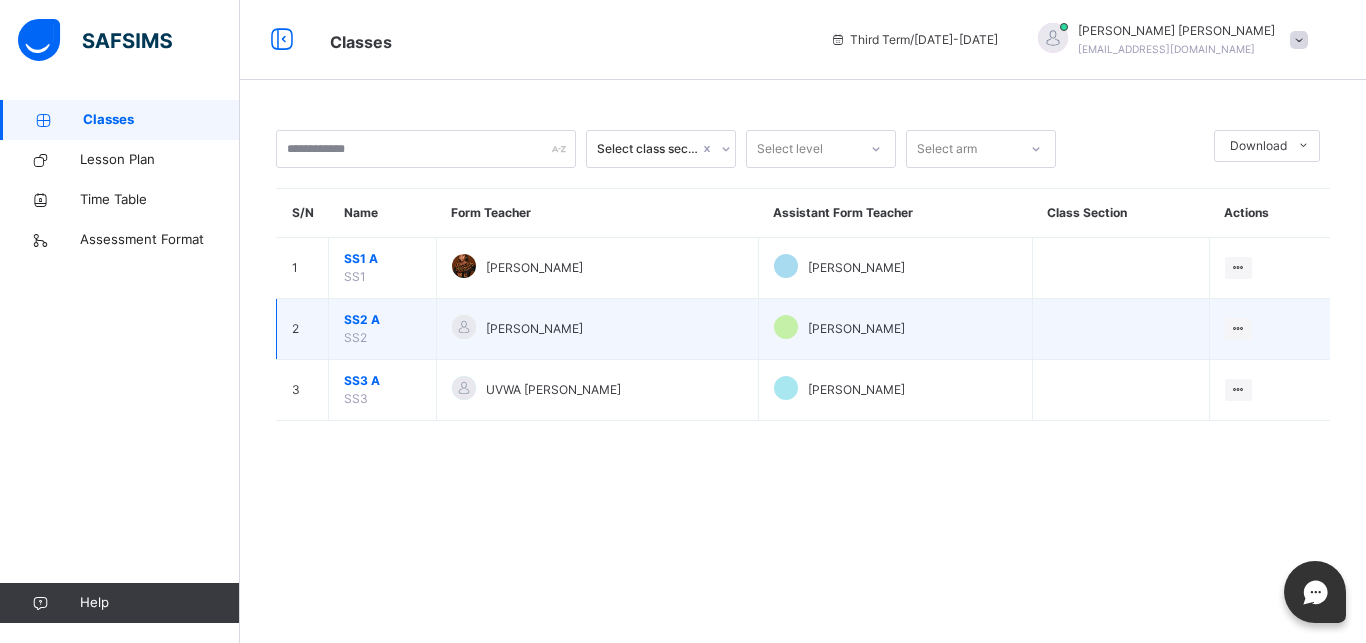 click on "SS2   A" at bounding box center (382, 320) 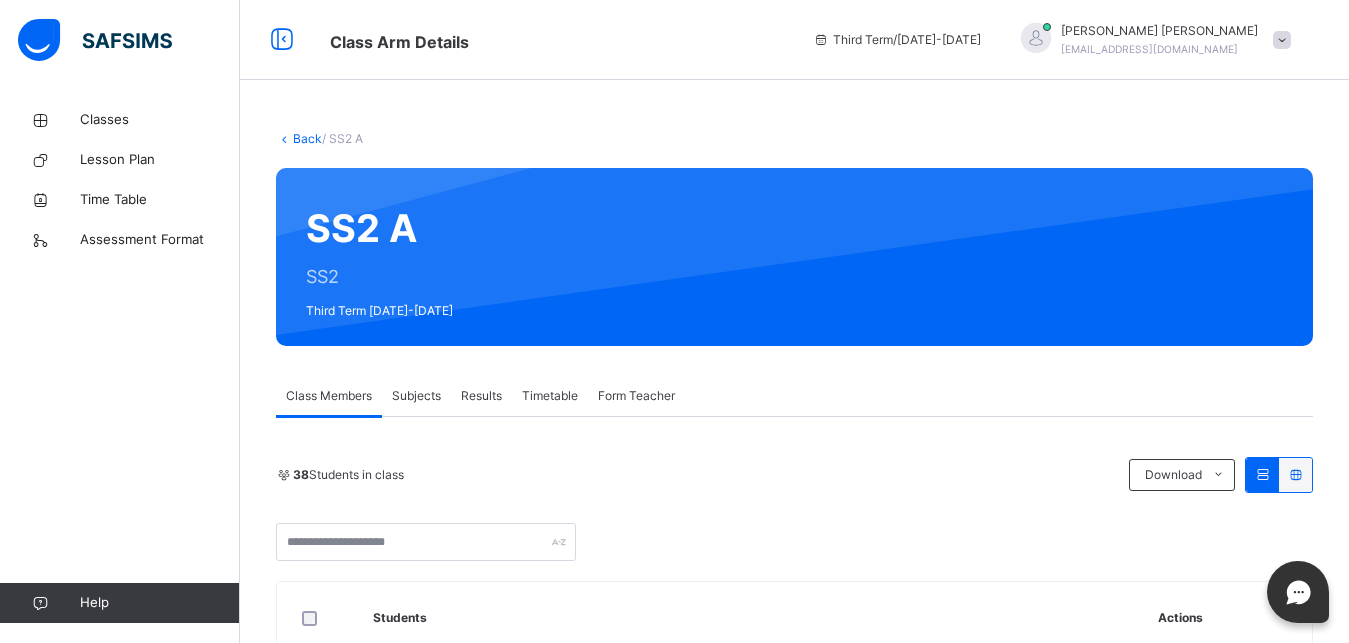 click on "Subjects" at bounding box center (416, 396) 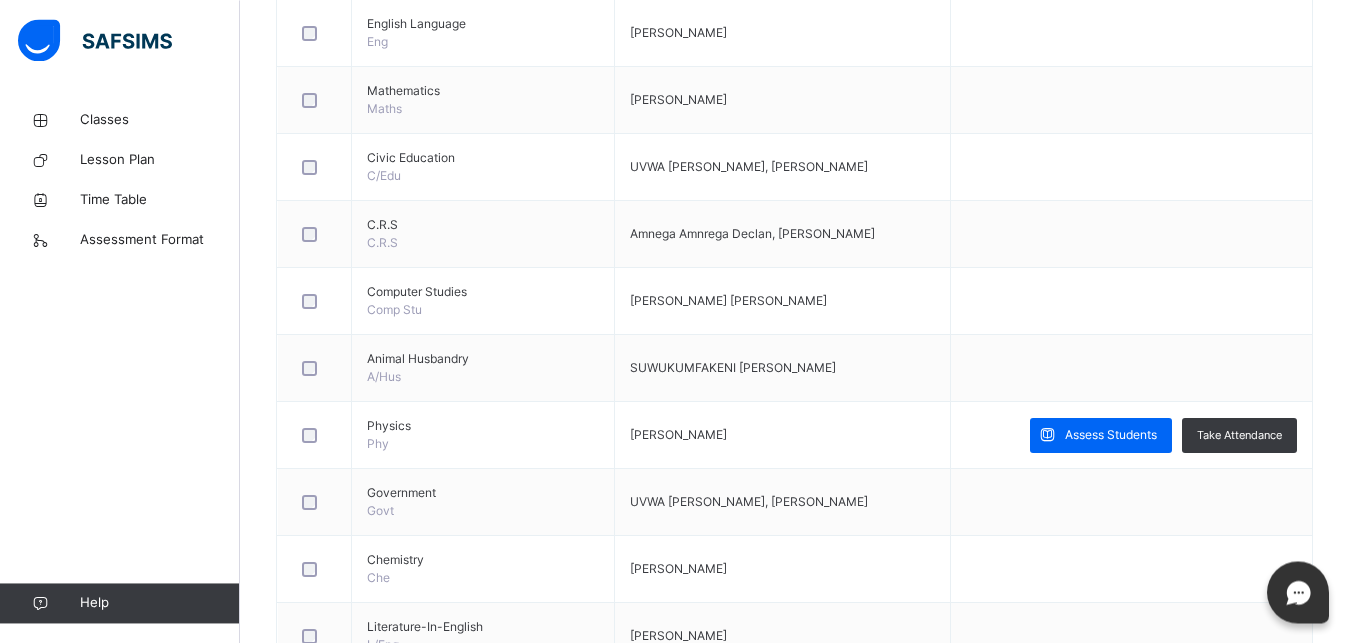 scroll, scrollTop: 625, scrollLeft: 0, axis: vertical 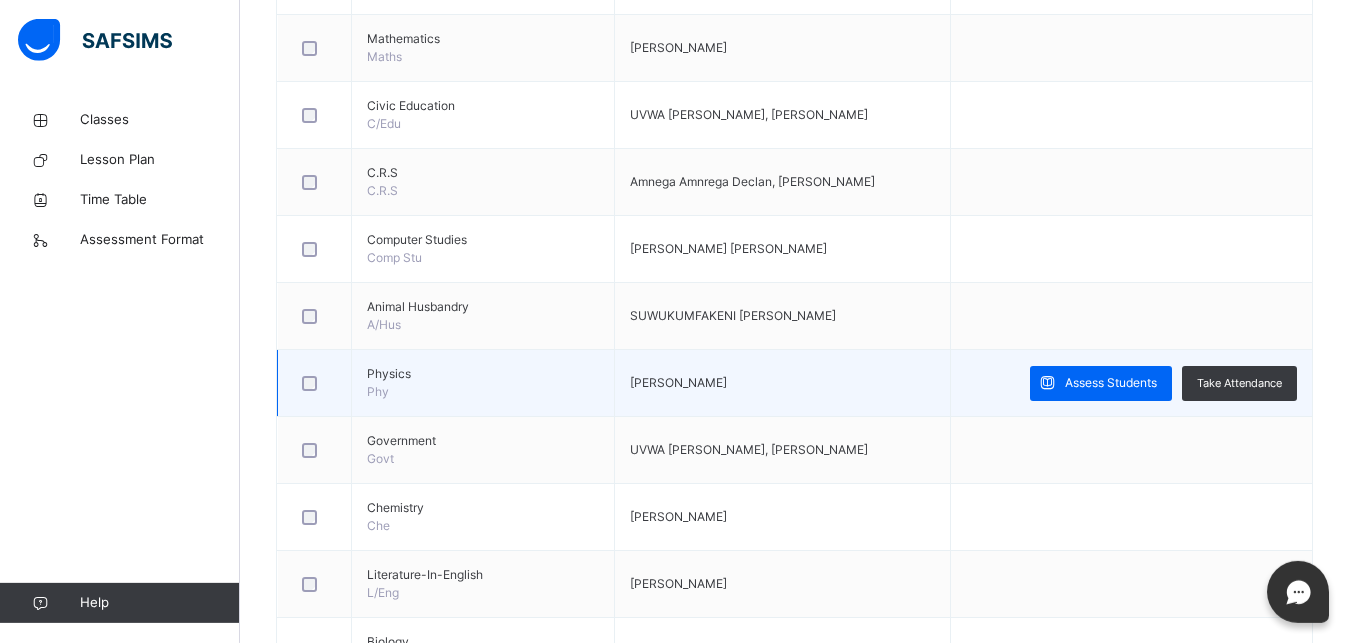 click on "Physics" at bounding box center (483, 374) 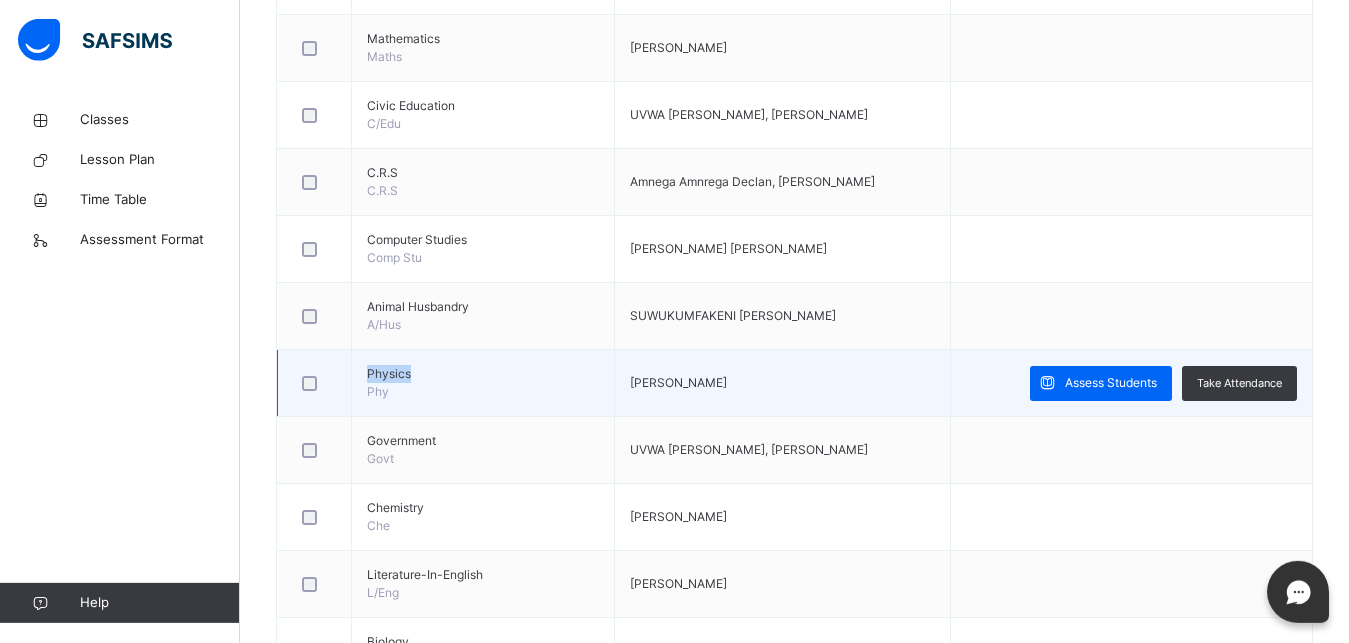 click on "Physics" at bounding box center (483, 374) 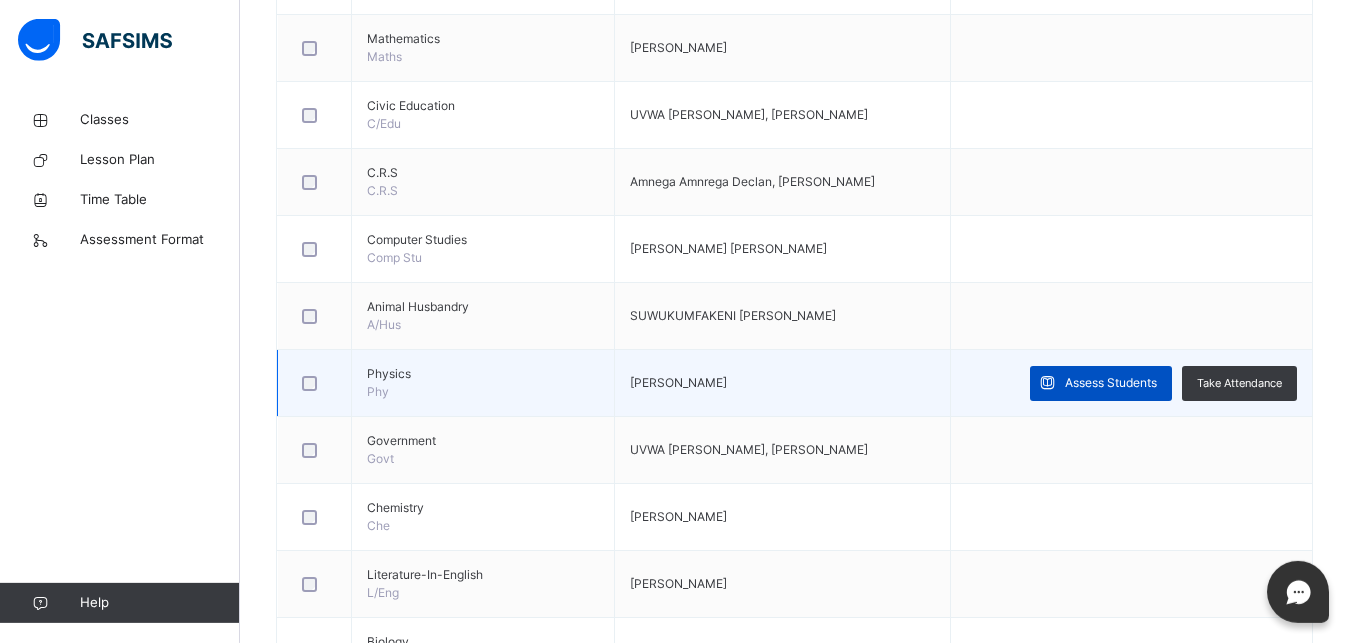 click on "Assess Students" at bounding box center (1111, 383) 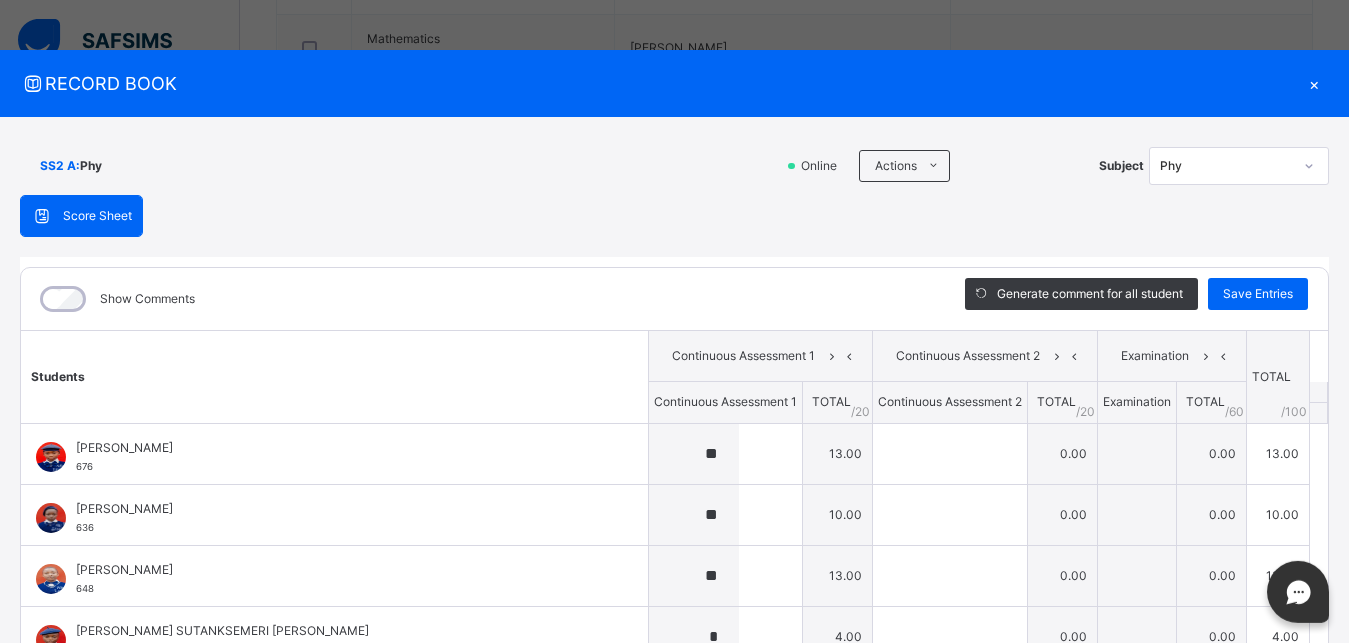 type on "**" 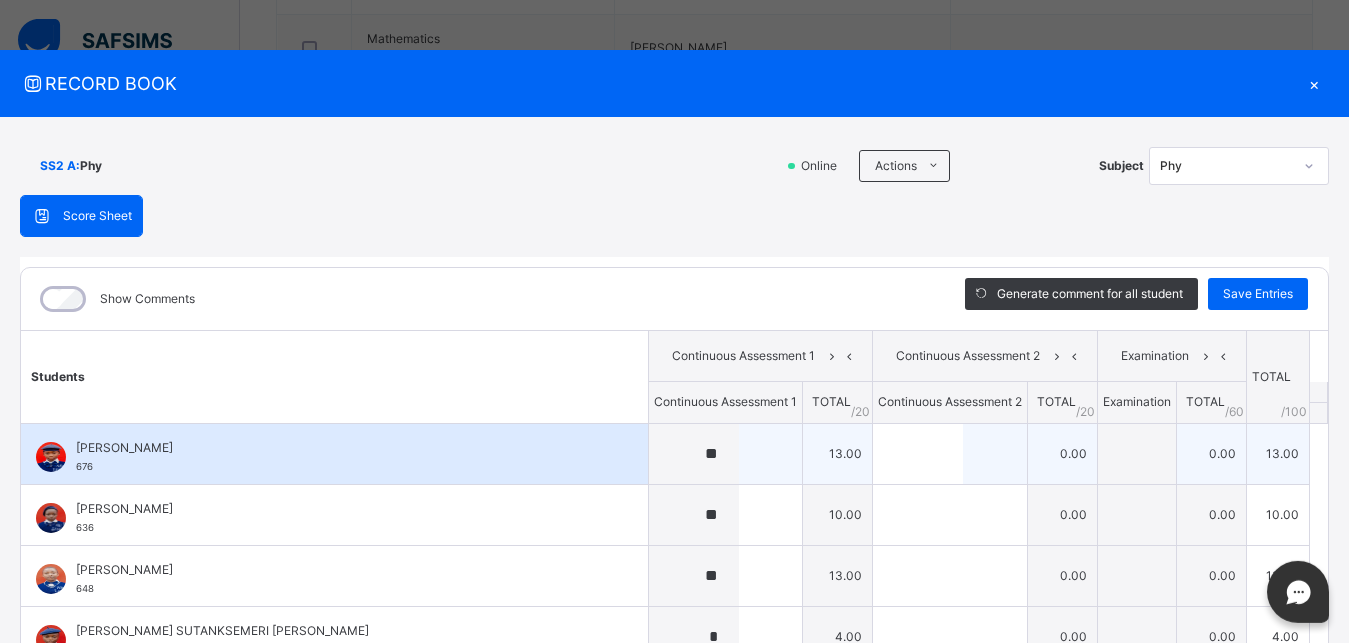 click at bounding box center (950, 454) 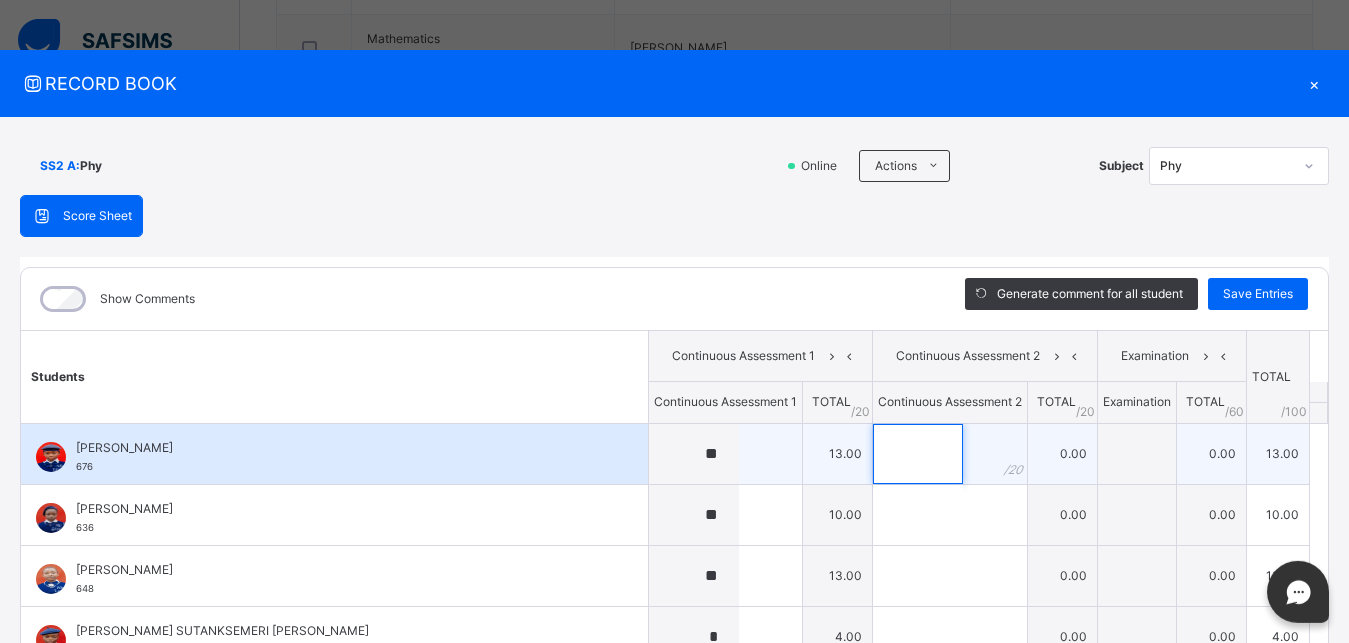 click at bounding box center [918, 454] 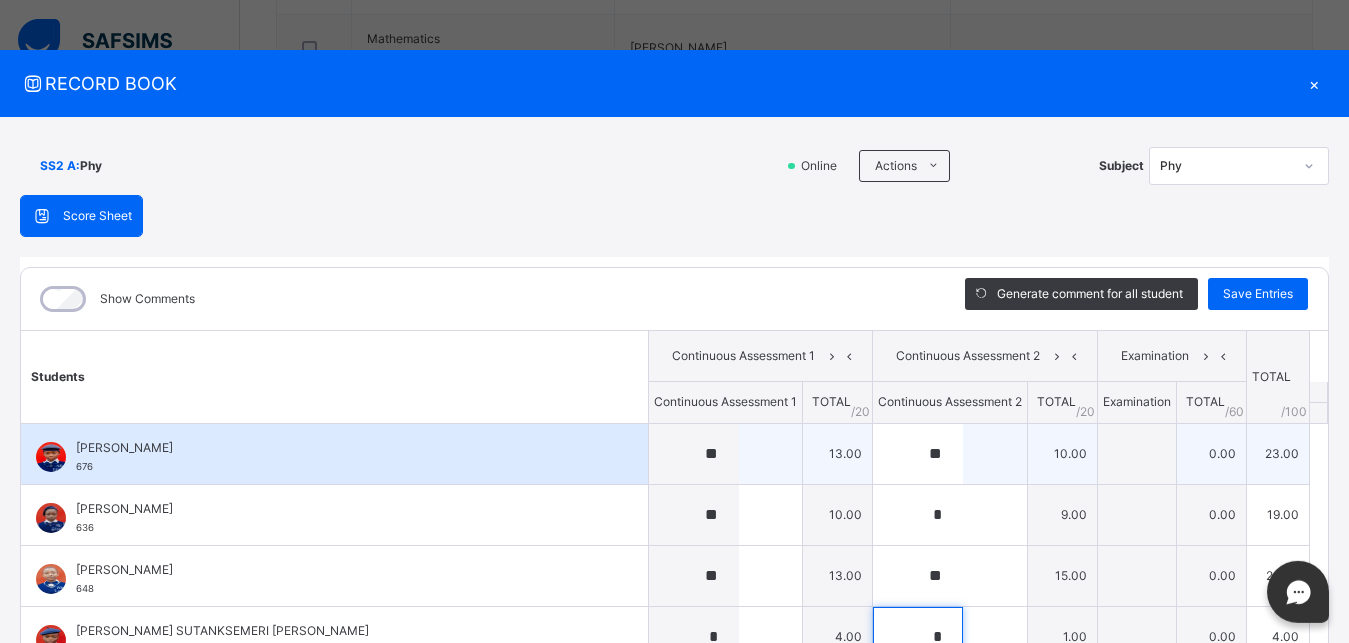 scroll, scrollTop: 4, scrollLeft: 0, axis: vertical 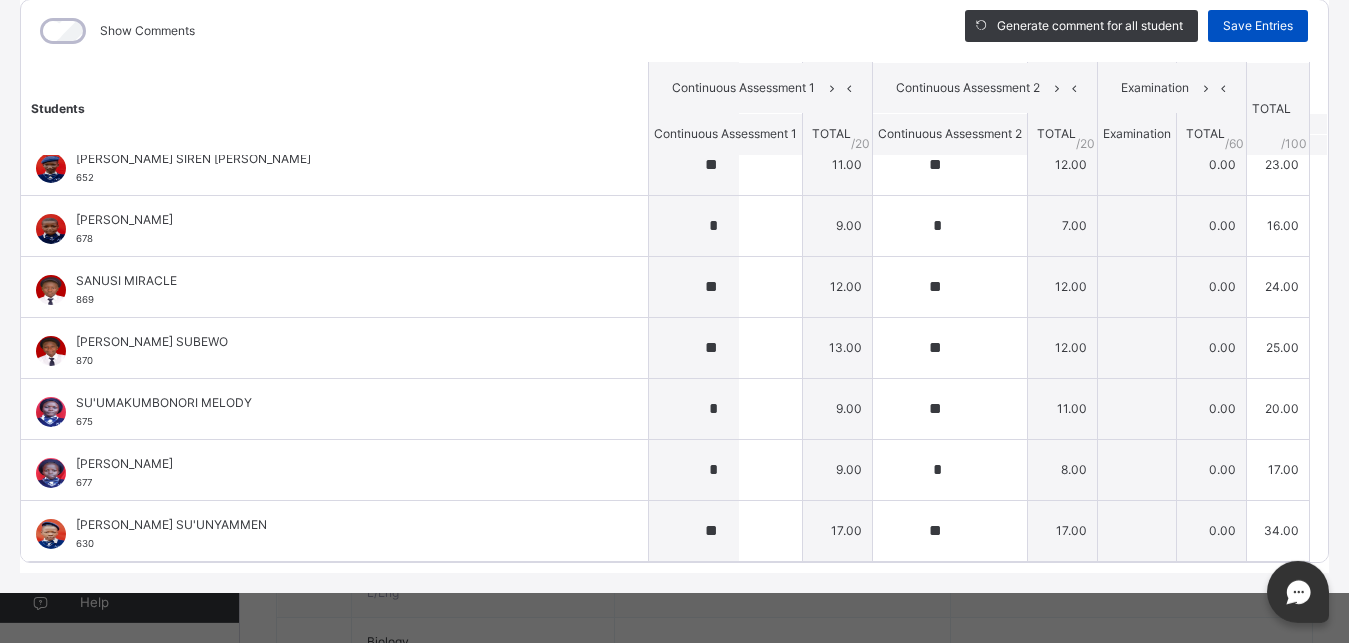 click on "Save Entries" at bounding box center [1258, 26] 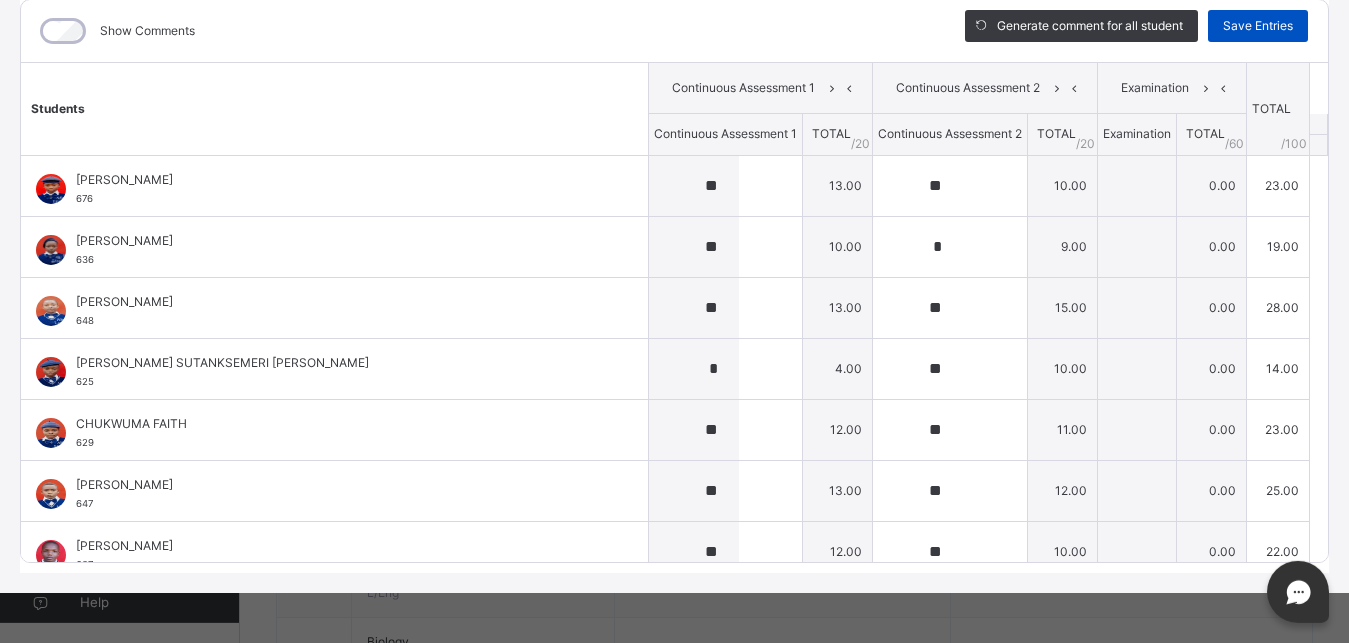 click on "Save Entries" at bounding box center [1258, 26] 